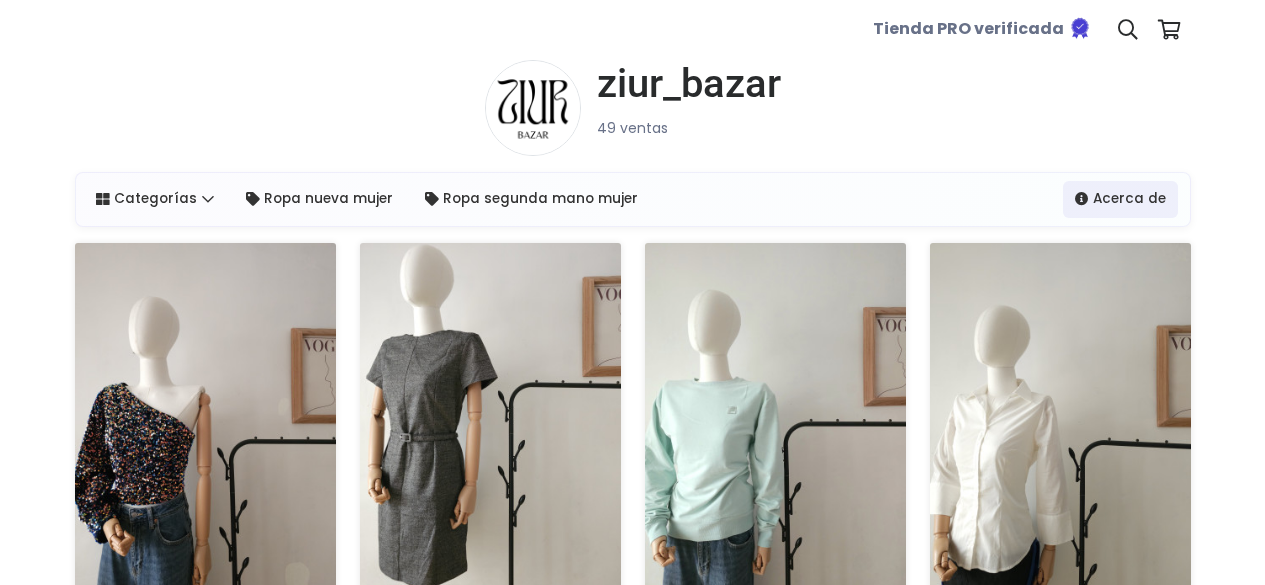 scroll, scrollTop: 0, scrollLeft: 0, axis: both 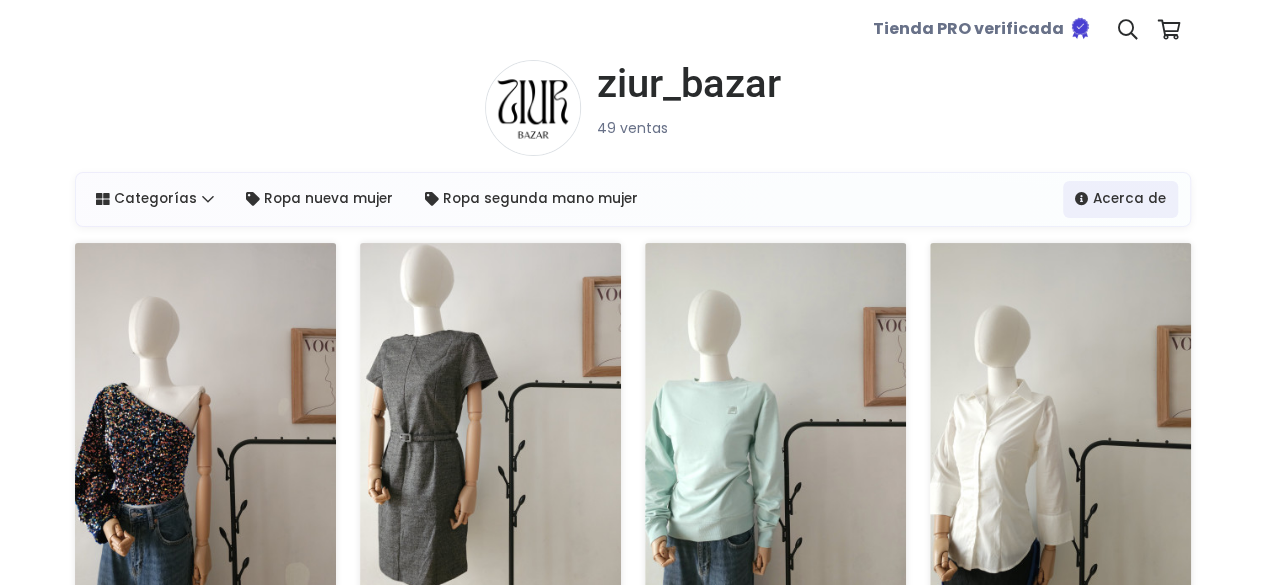 click at bounding box center (205, 424) 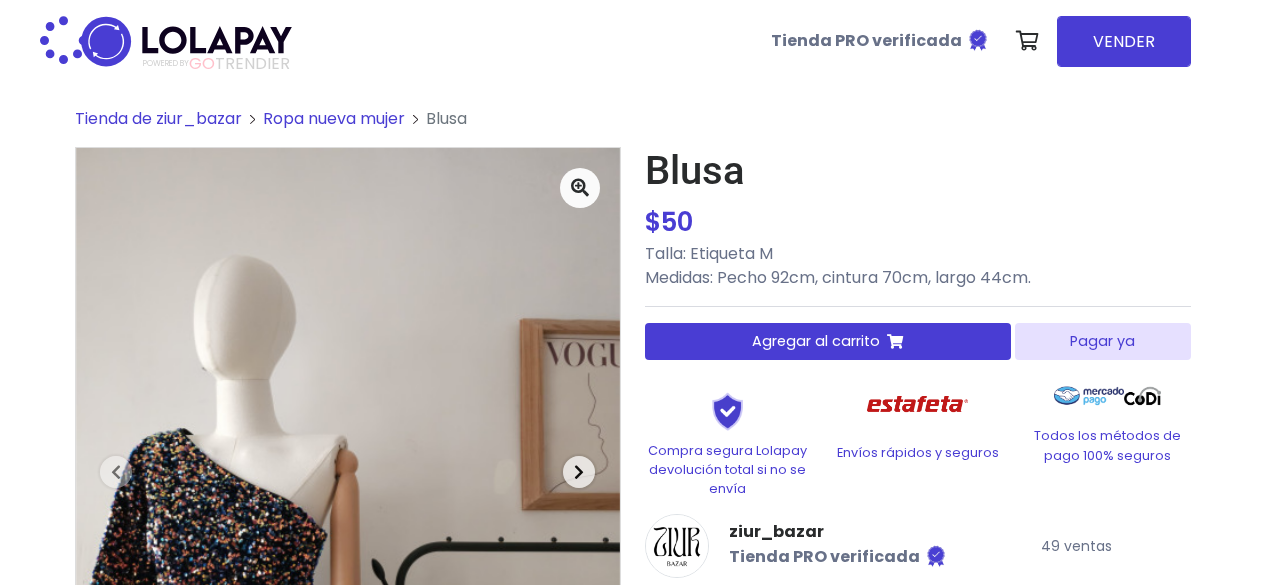 scroll, scrollTop: 0, scrollLeft: 0, axis: both 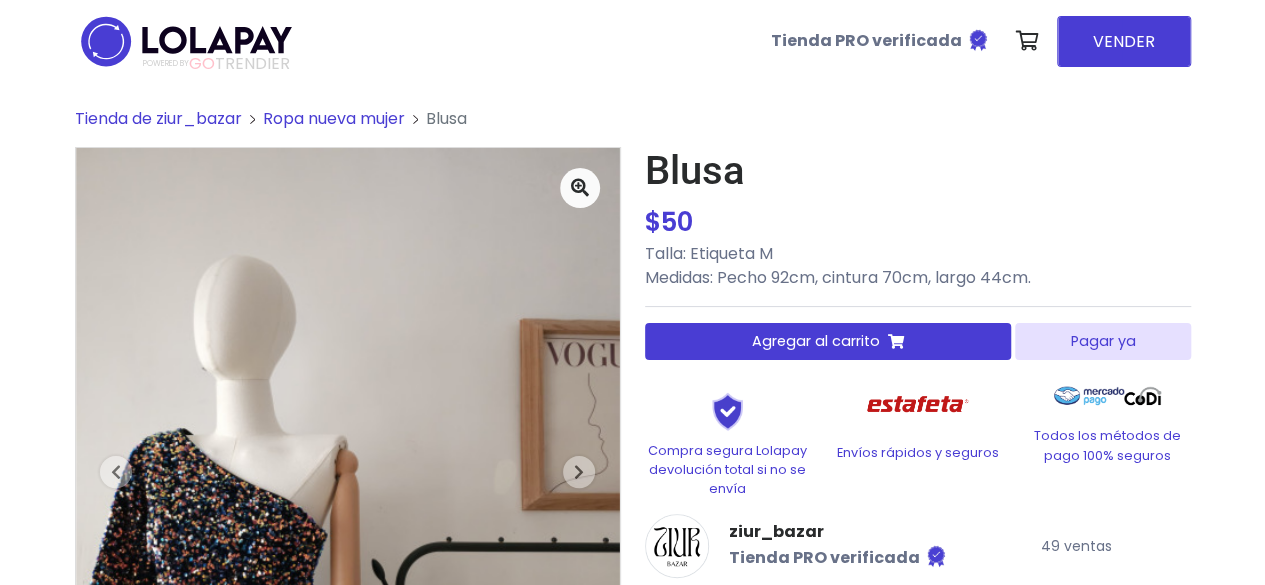 click on "Agregar al carrito" at bounding box center (828, 341) 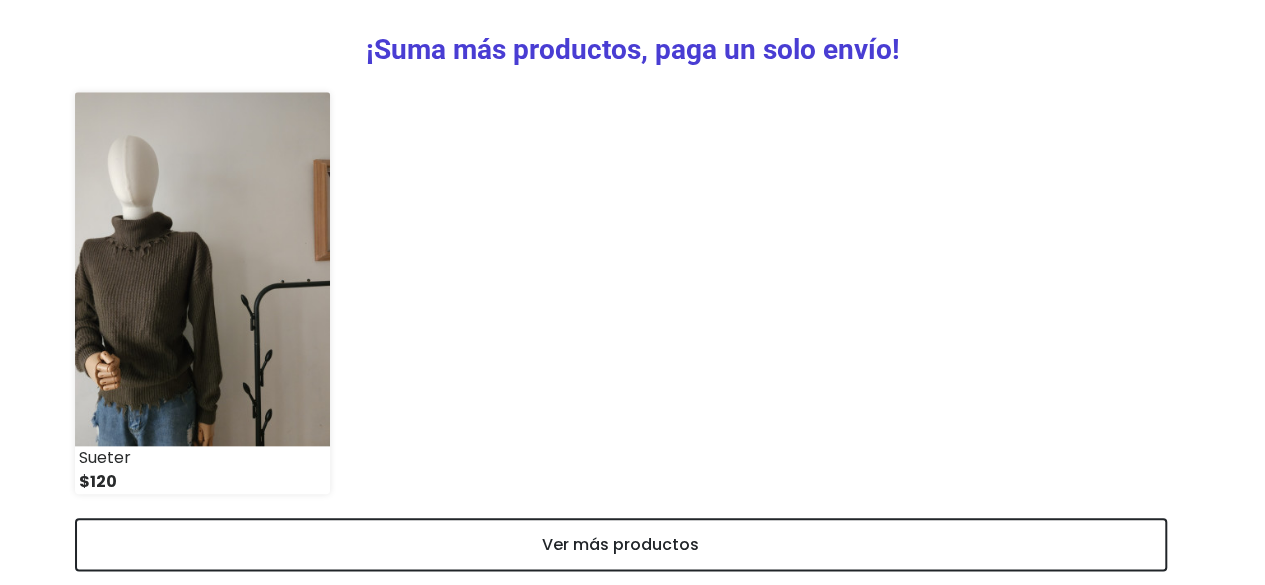 scroll, scrollTop: 910, scrollLeft: 0, axis: vertical 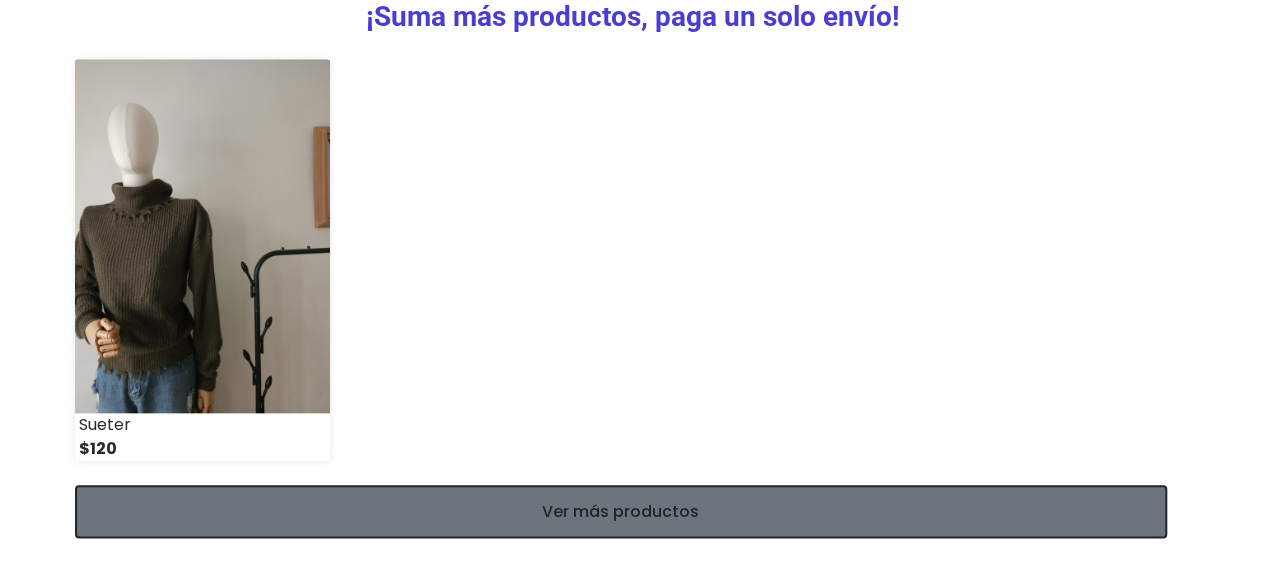 click on "Ver más productos" at bounding box center [621, 511] 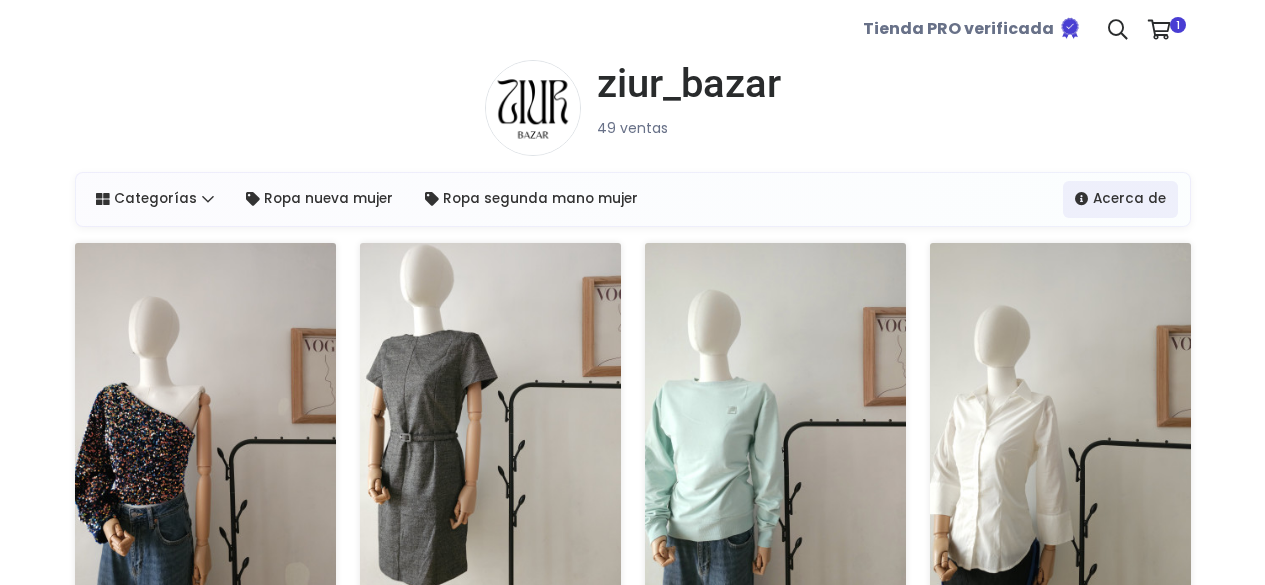 scroll, scrollTop: 0, scrollLeft: 0, axis: both 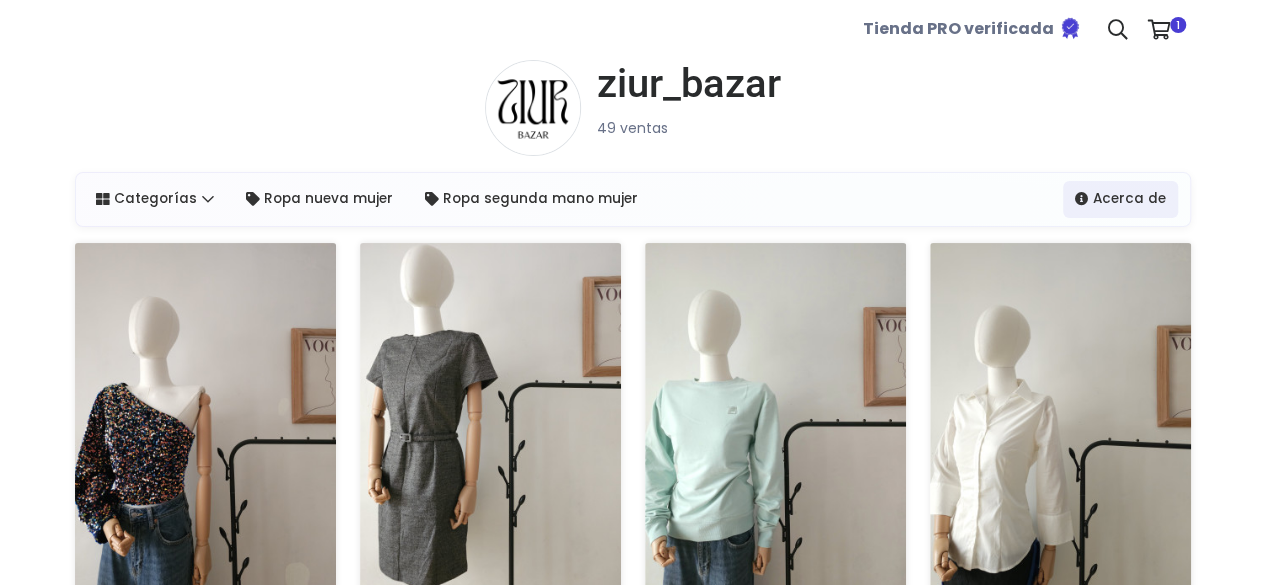 click at bounding box center (490, 424) 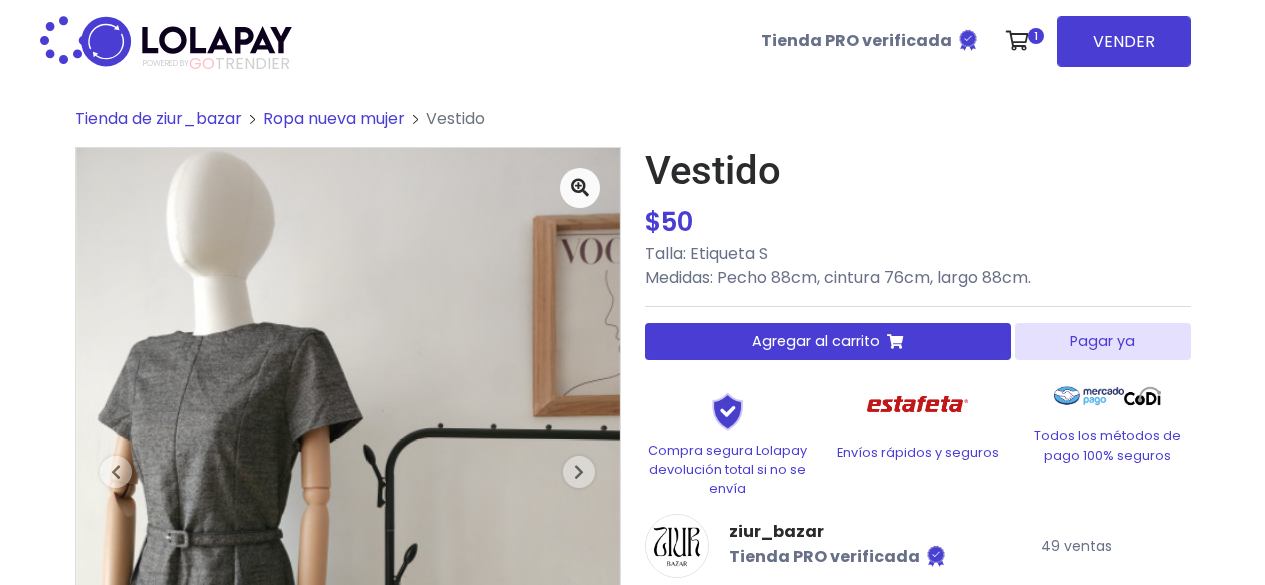scroll, scrollTop: 0, scrollLeft: 0, axis: both 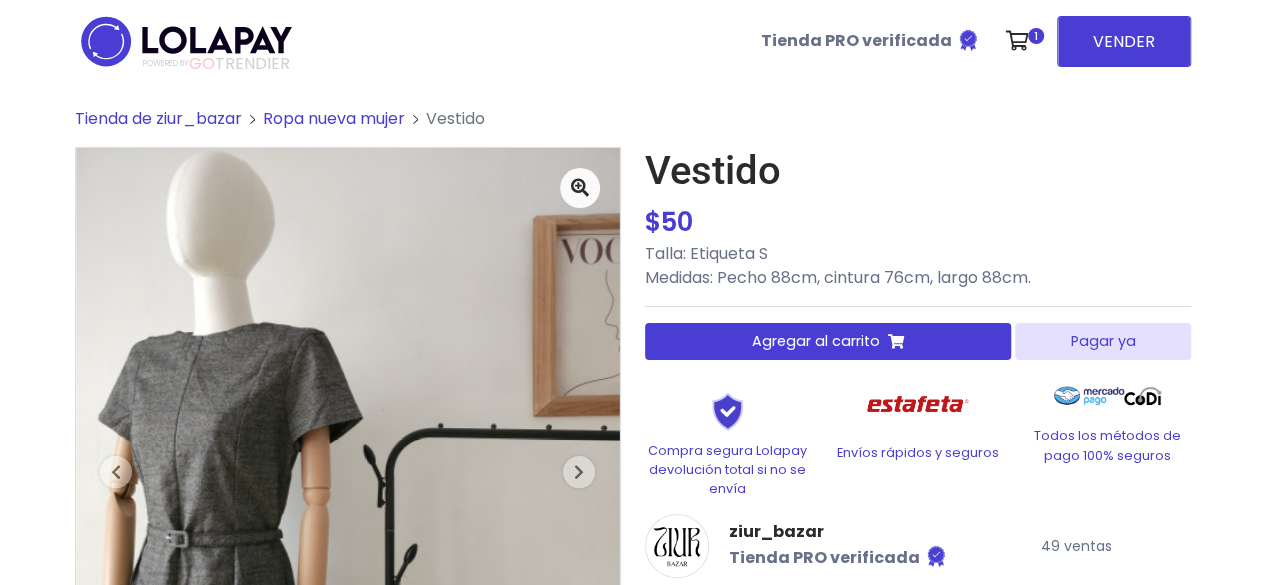 click on "Agregar al carrito" at bounding box center [816, 341] 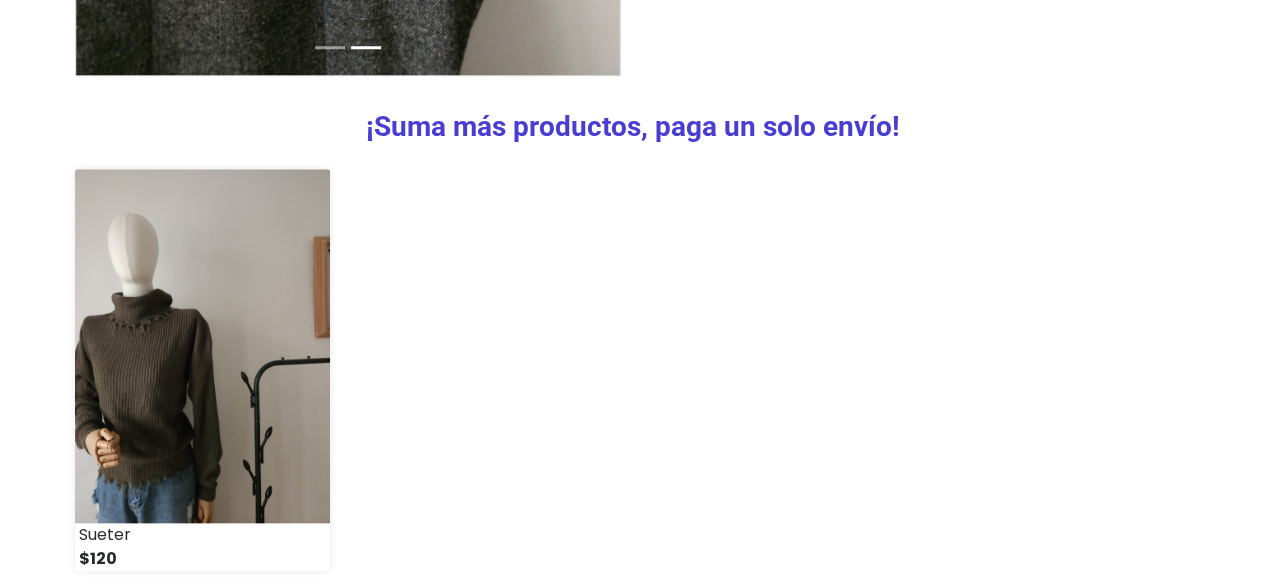 scroll, scrollTop: 910, scrollLeft: 0, axis: vertical 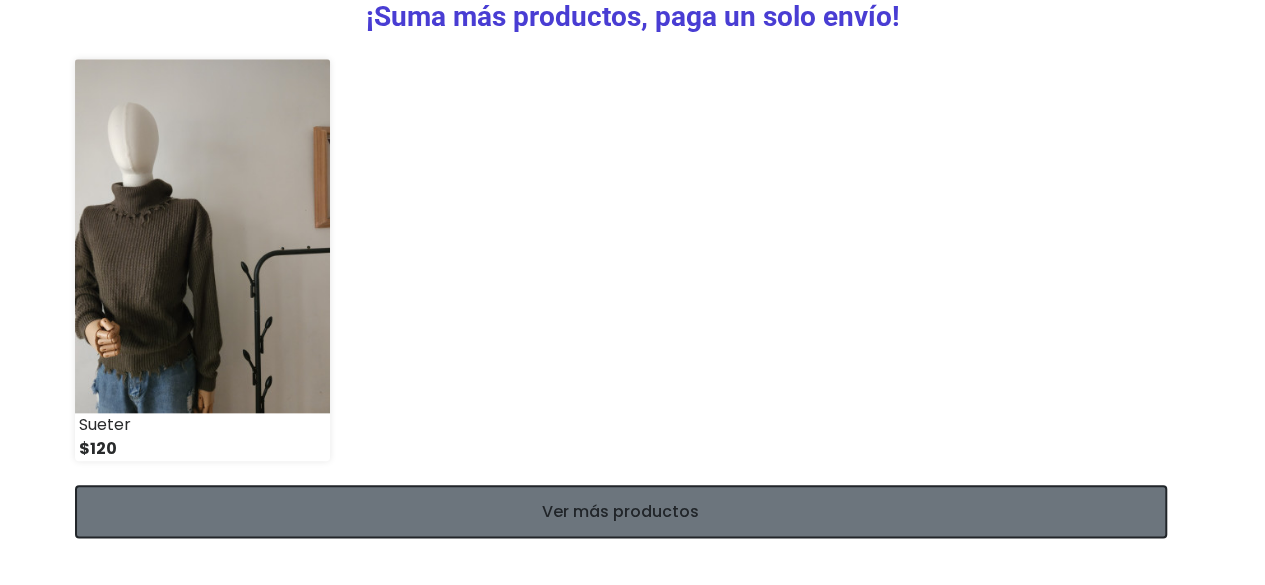 click on "Ver más productos" at bounding box center (621, 511) 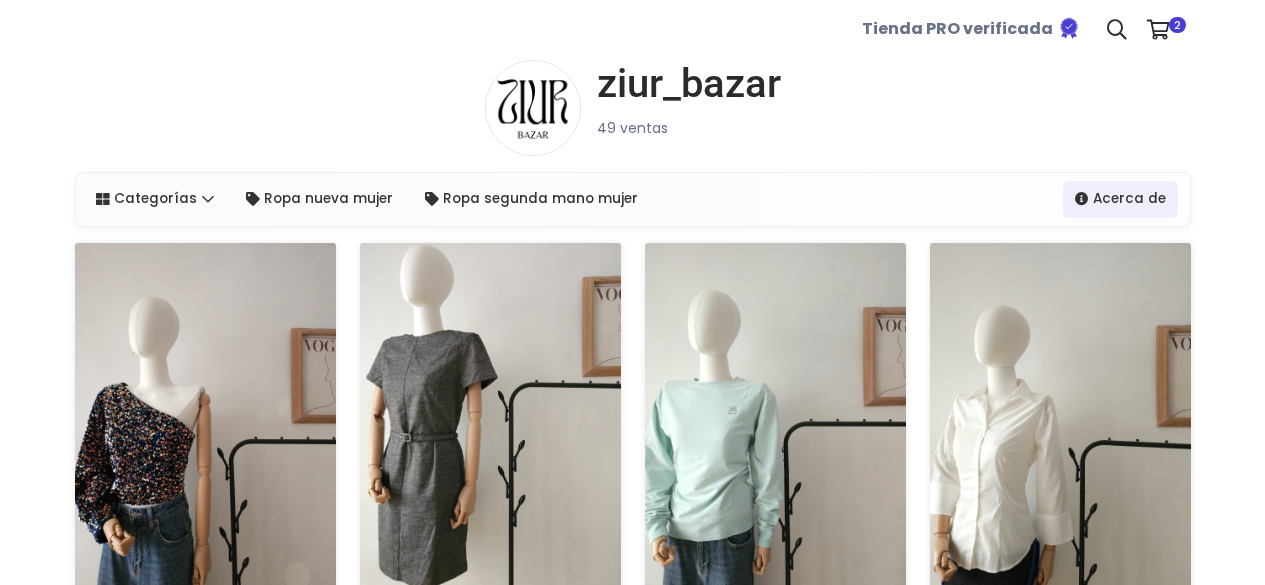 scroll, scrollTop: 0, scrollLeft: 0, axis: both 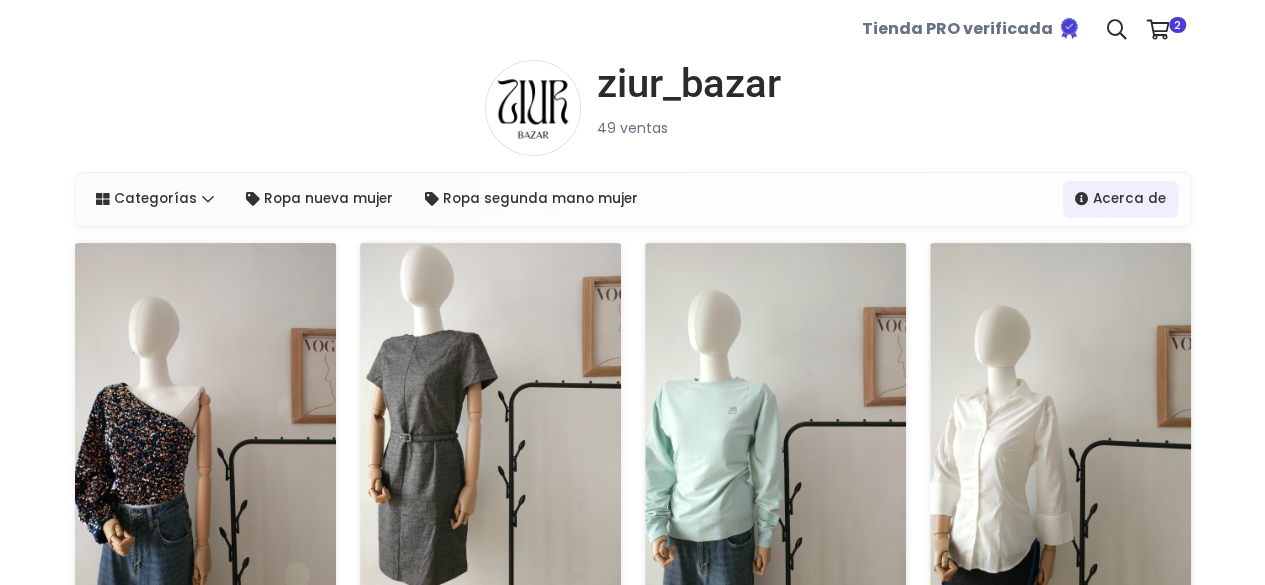 click at bounding box center (775, 424) 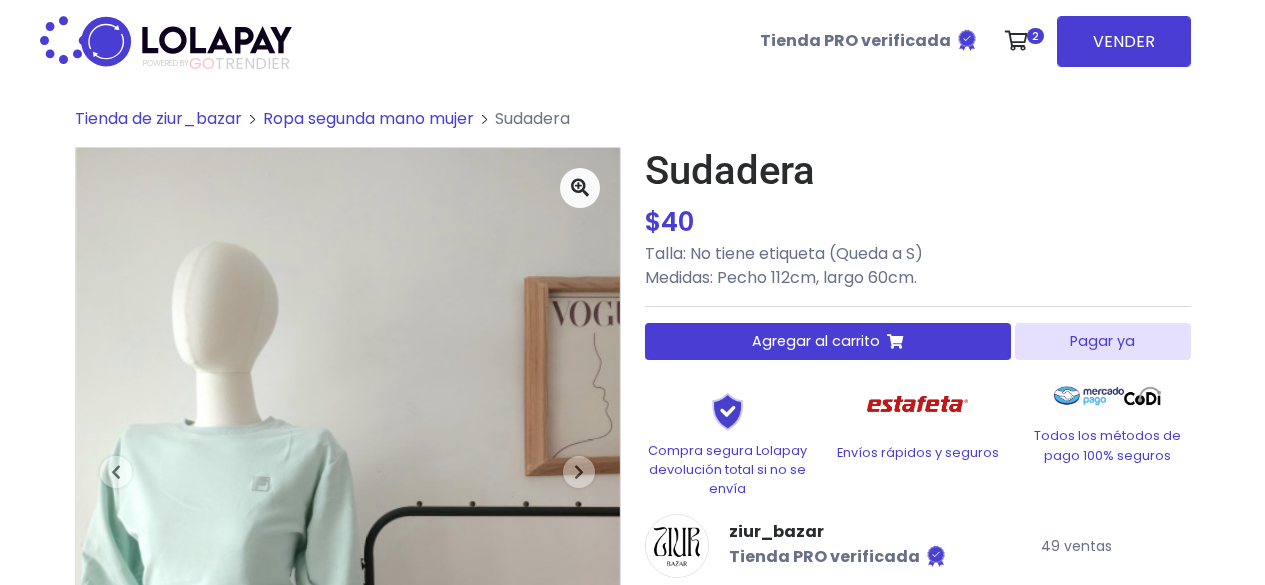 scroll, scrollTop: 0, scrollLeft: 0, axis: both 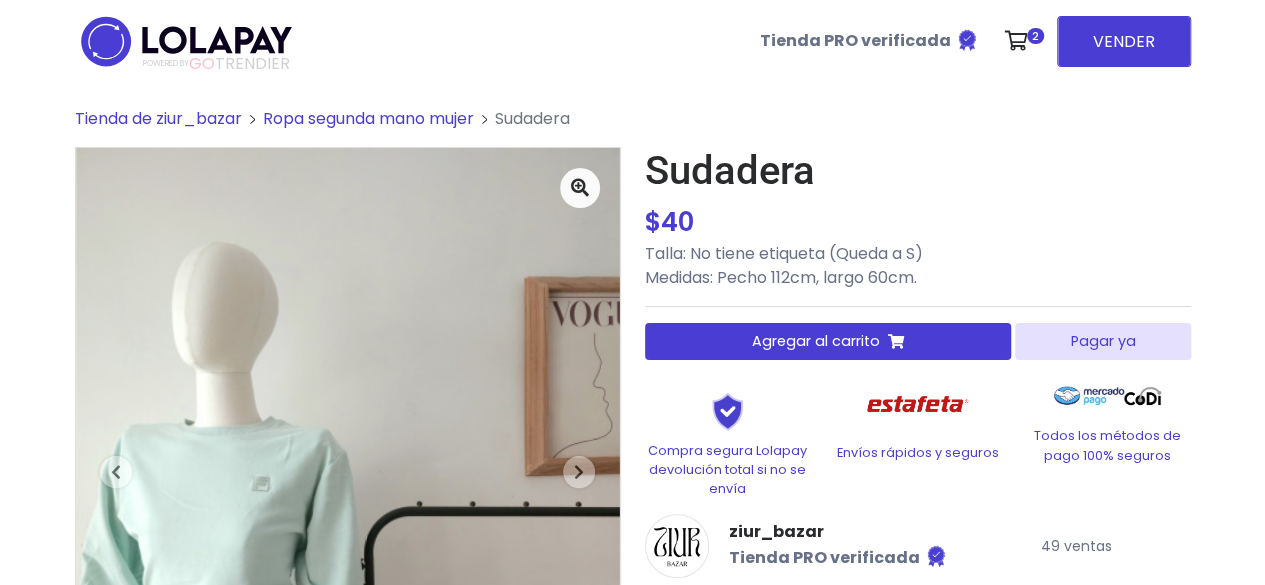 click on "Agregar al carrito" at bounding box center (816, 341) 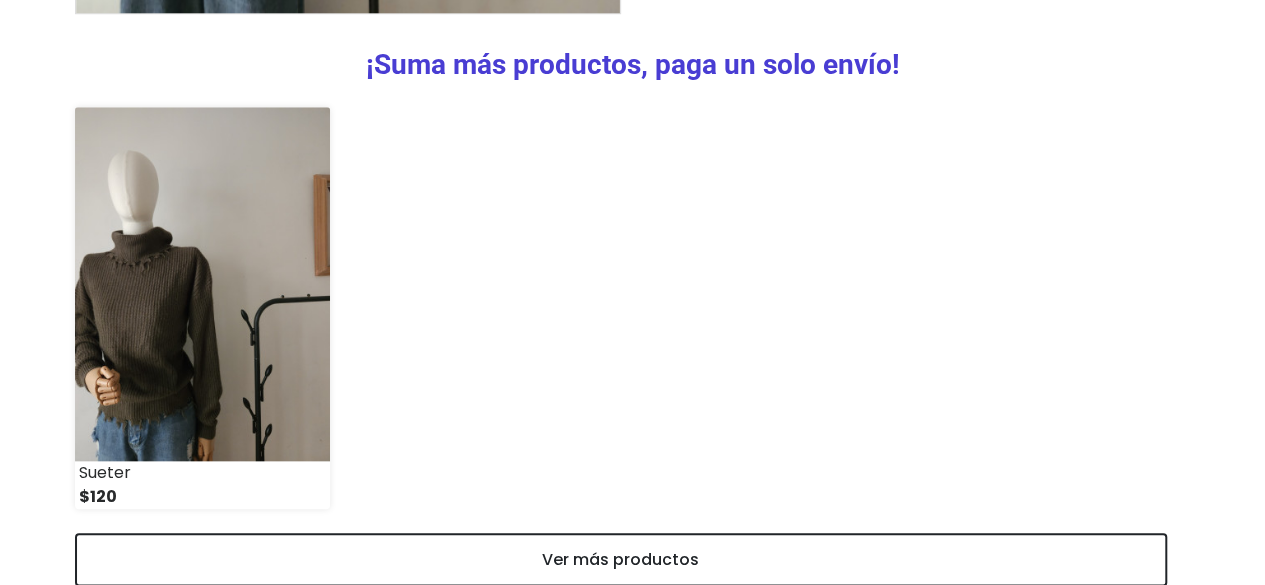 scroll, scrollTop: 910, scrollLeft: 0, axis: vertical 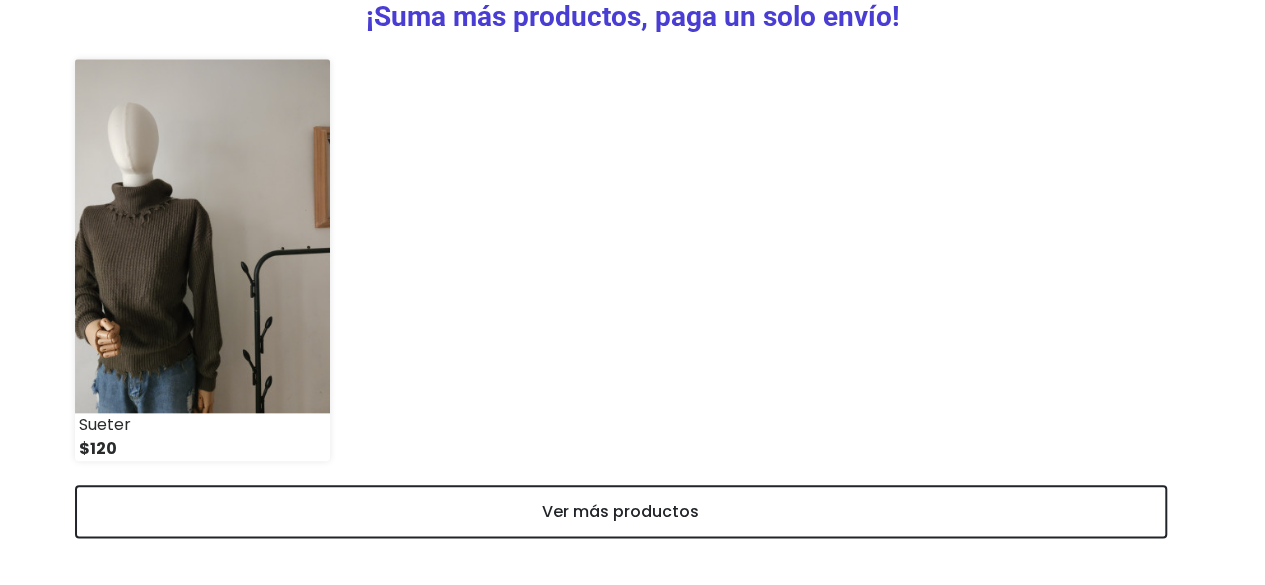 click on "¡Suma más productos, paga un solo envío!
Sueter
$120
Ver más productos" at bounding box center (633, 268) 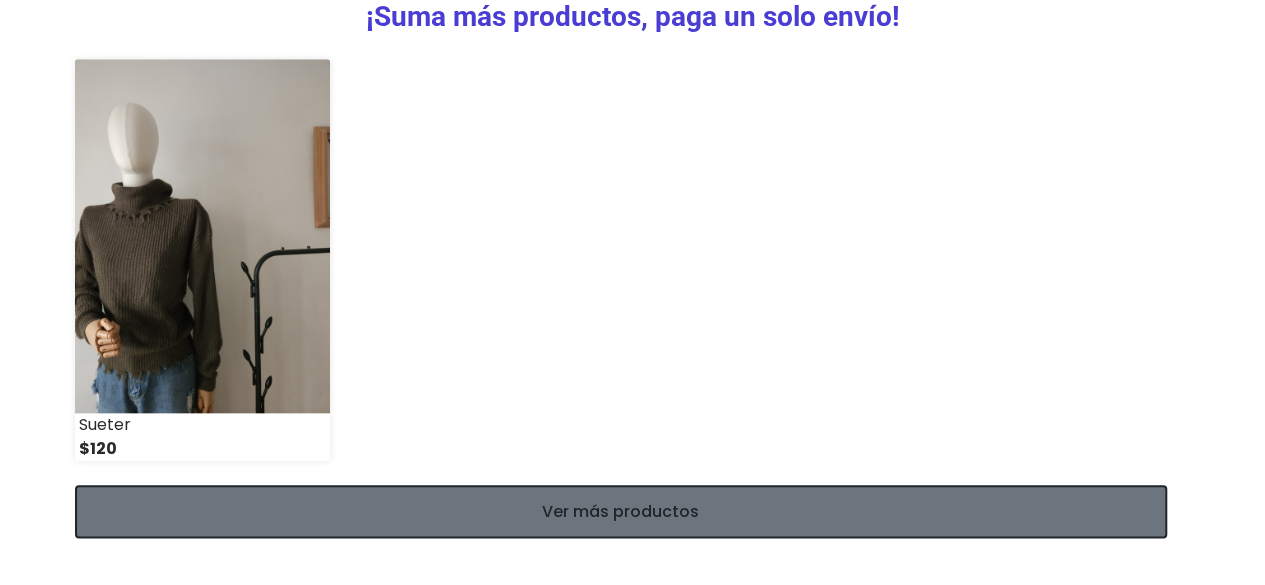 click on "Ver más productos" at bounding box center [621, 511] 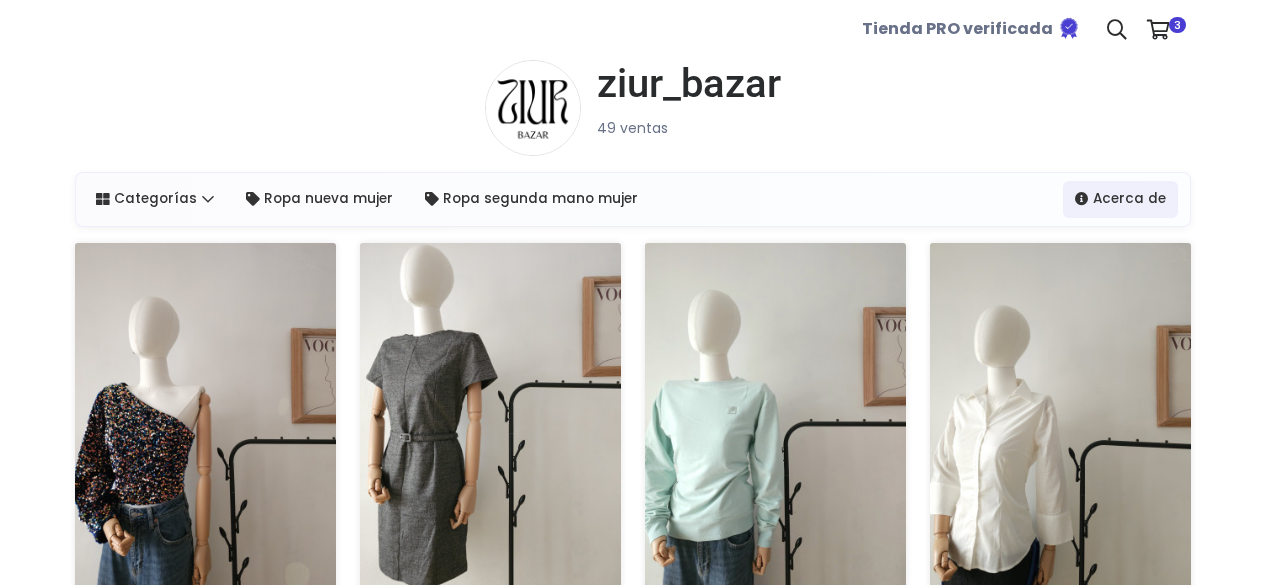 scroll, scrollTop: 0, scrollLeft: 0, axis: both 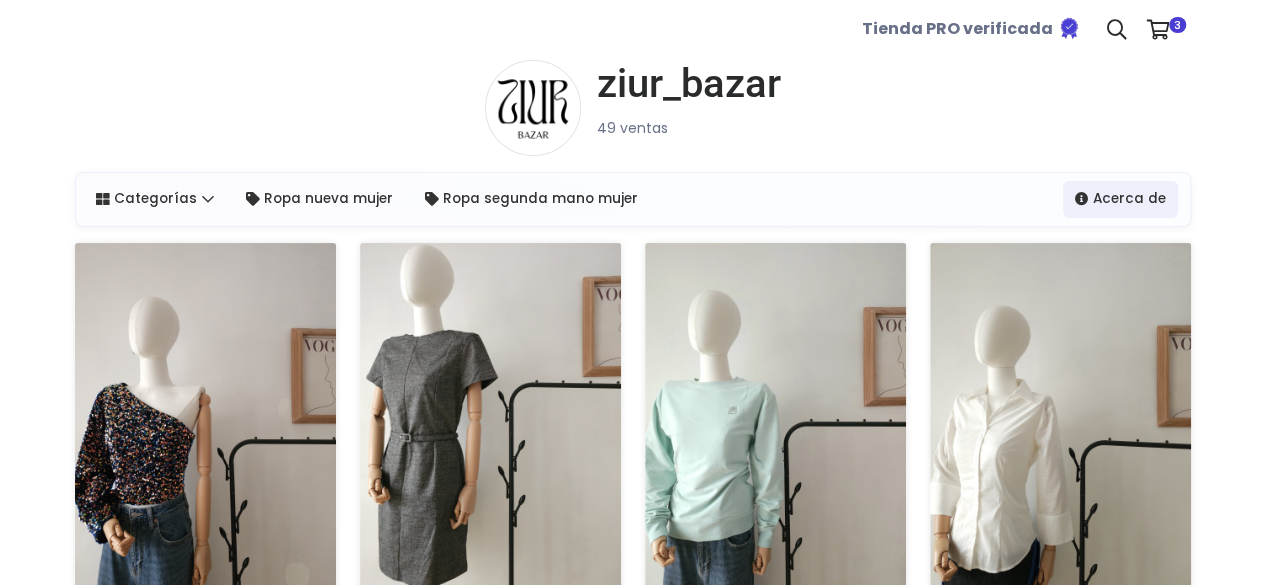 click at bounding box center [1060, 424] 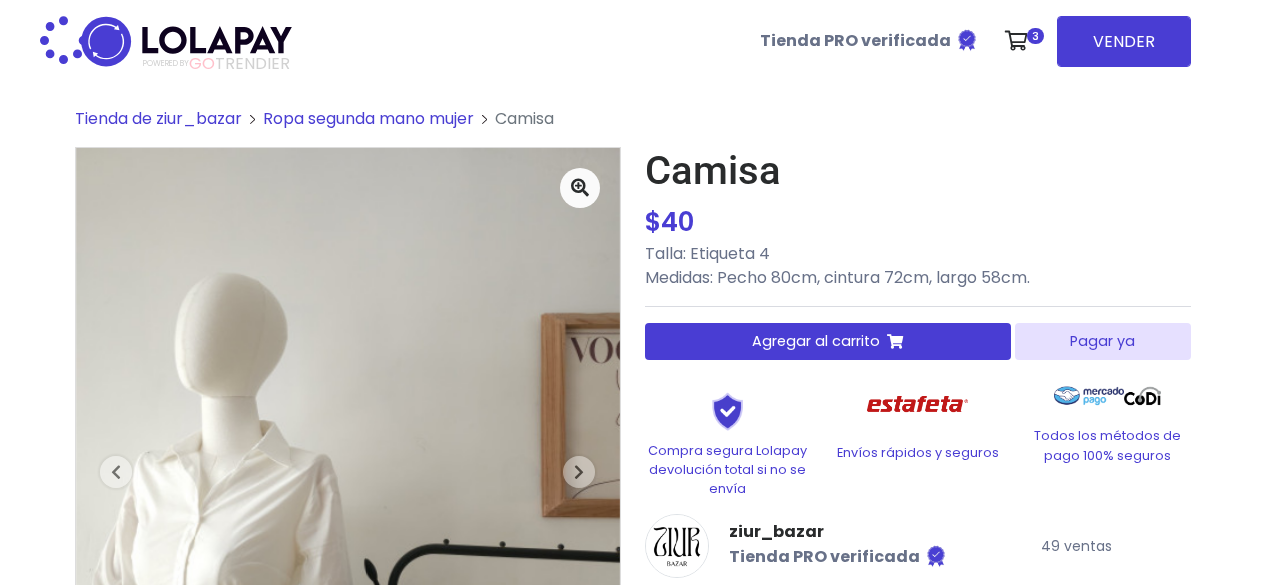 scroll, scrollTop: 0, scrollLeft: 0, axis: both 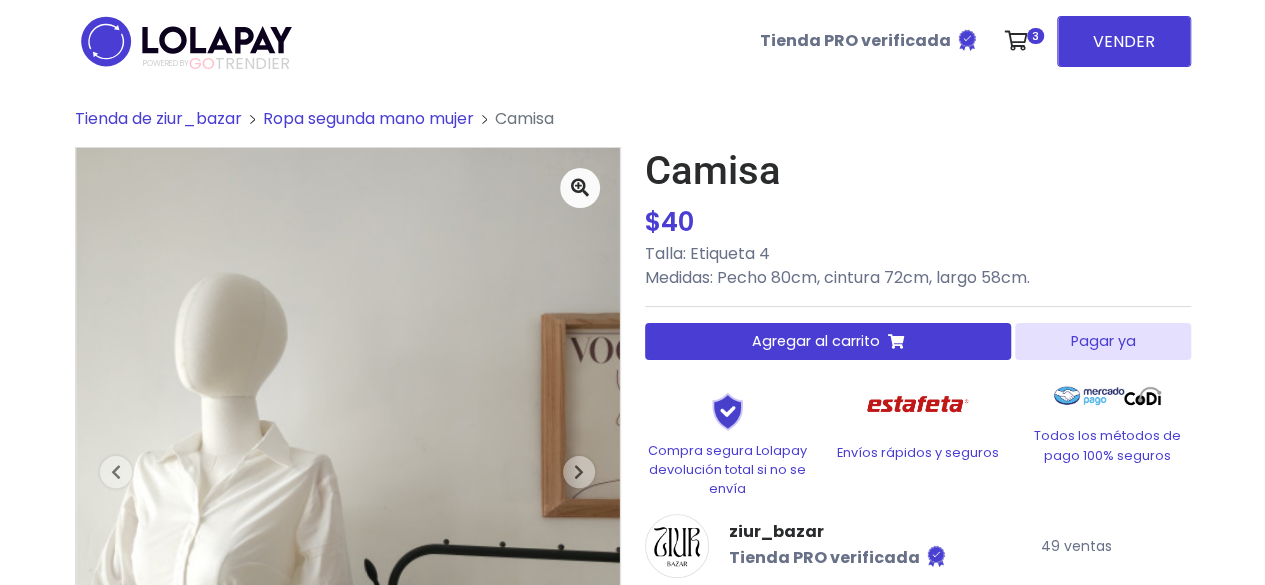 click on "Agregar al carrito" at bounding box center (816, 341) 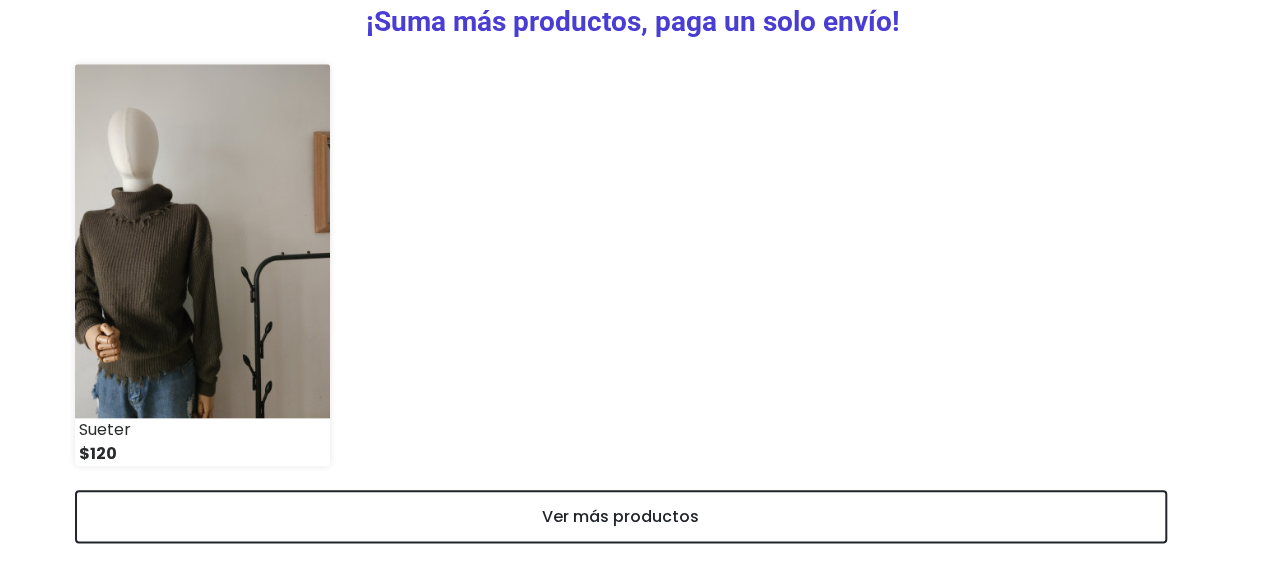 scroll, scrollTop: 910, scrollLeft: 0, axis: vertical 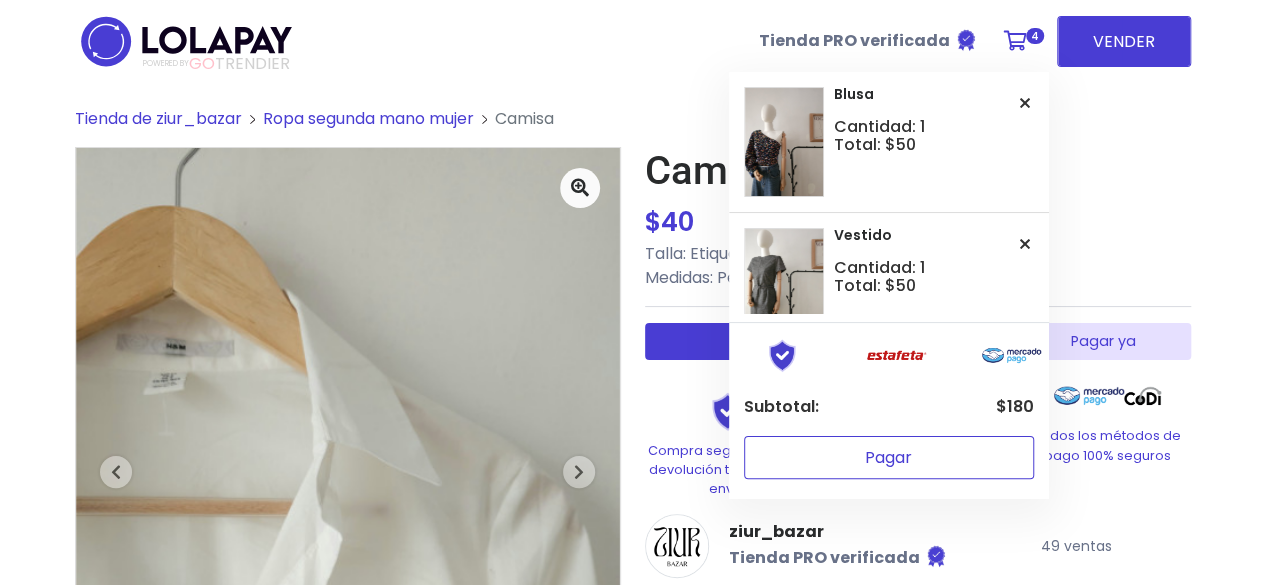 click on "Pagar" at bounding box center (889, 457) 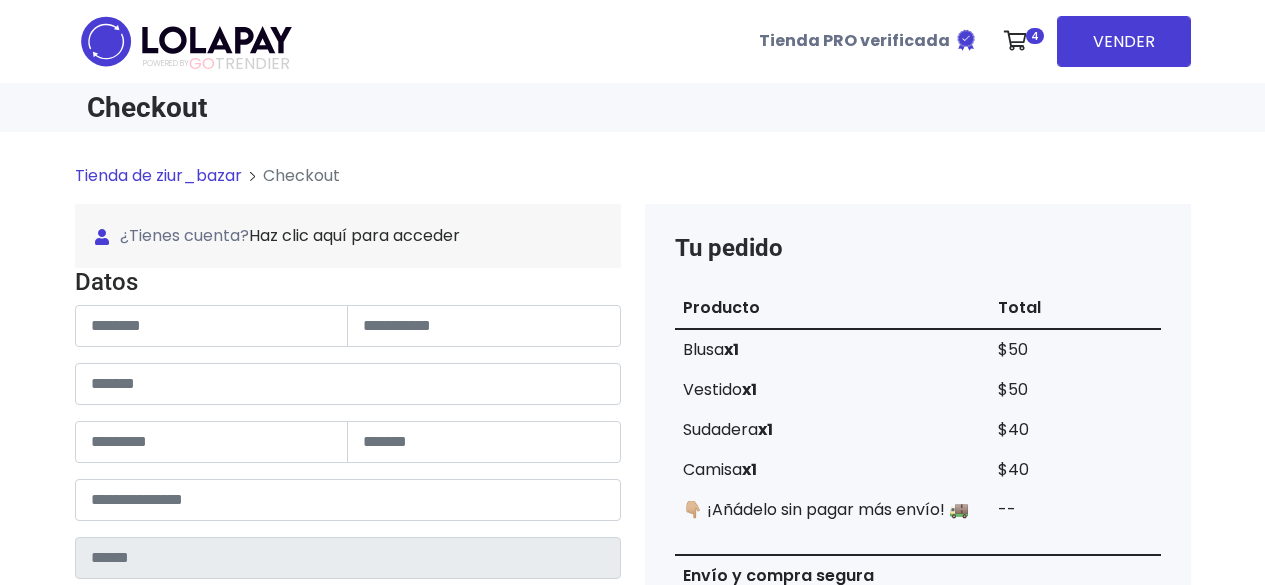 scroll, scrollTop: 0, scrollLeft: 0, axis: both 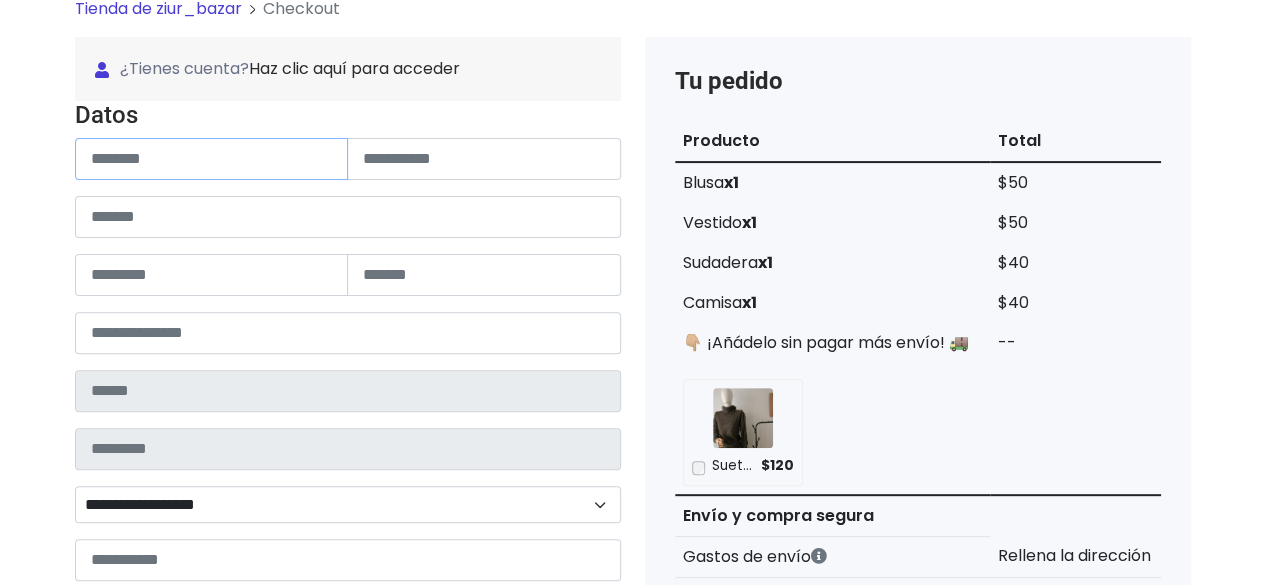 click at bounding box center (212, 159) 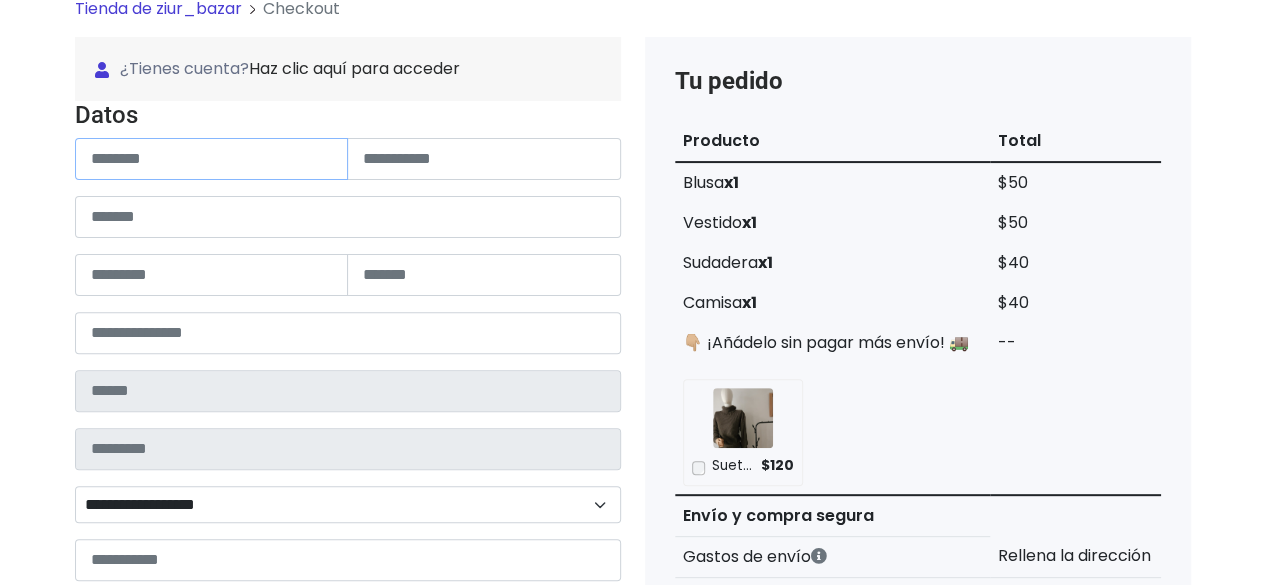 type on "**********" 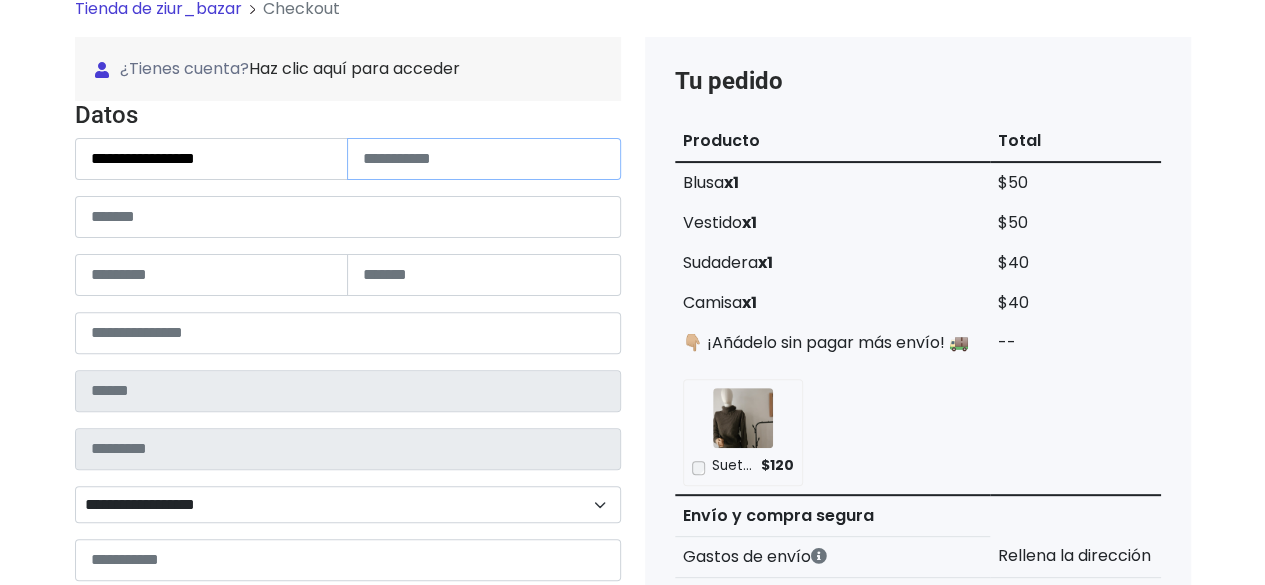 click at bounding box center (484, 159) 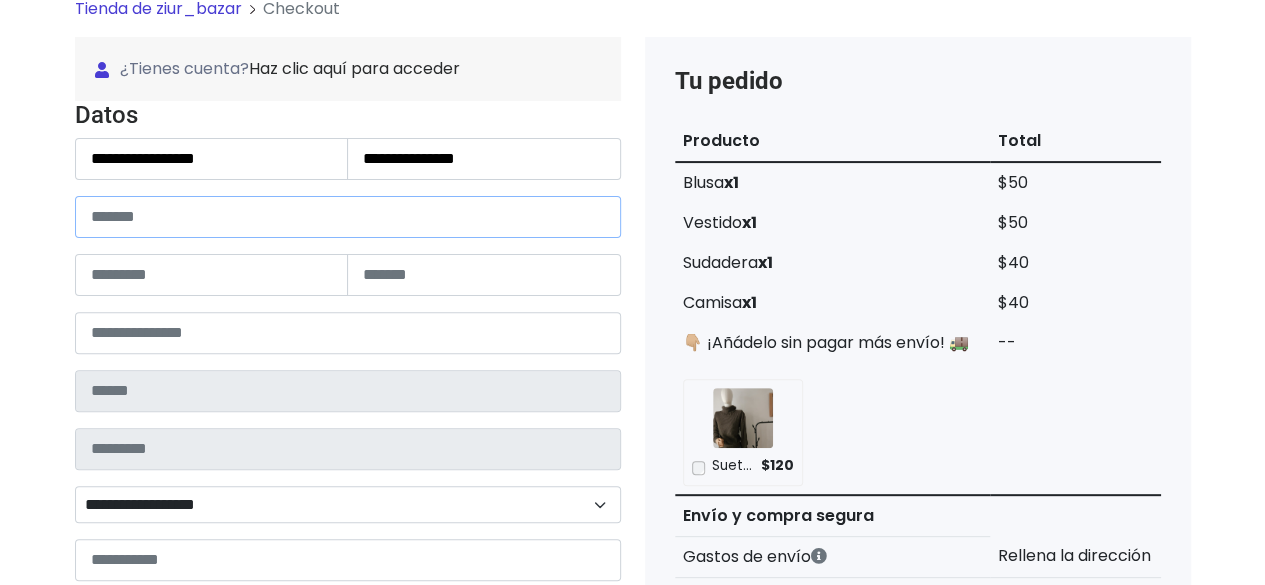 click at bounding box center [348, 217] 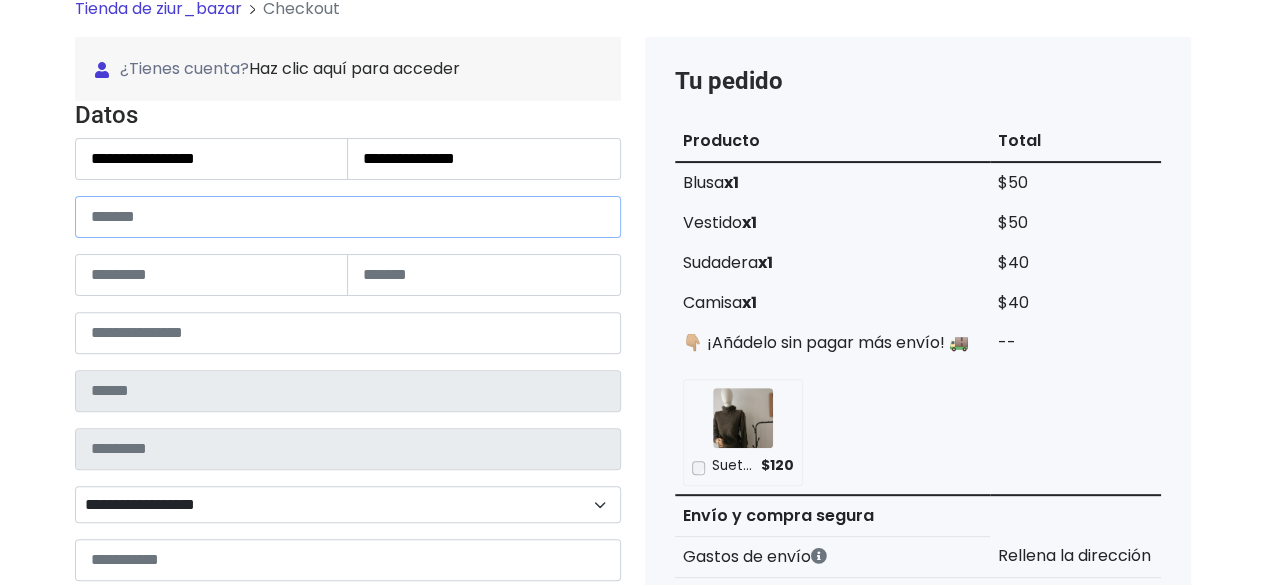 type on "**********" 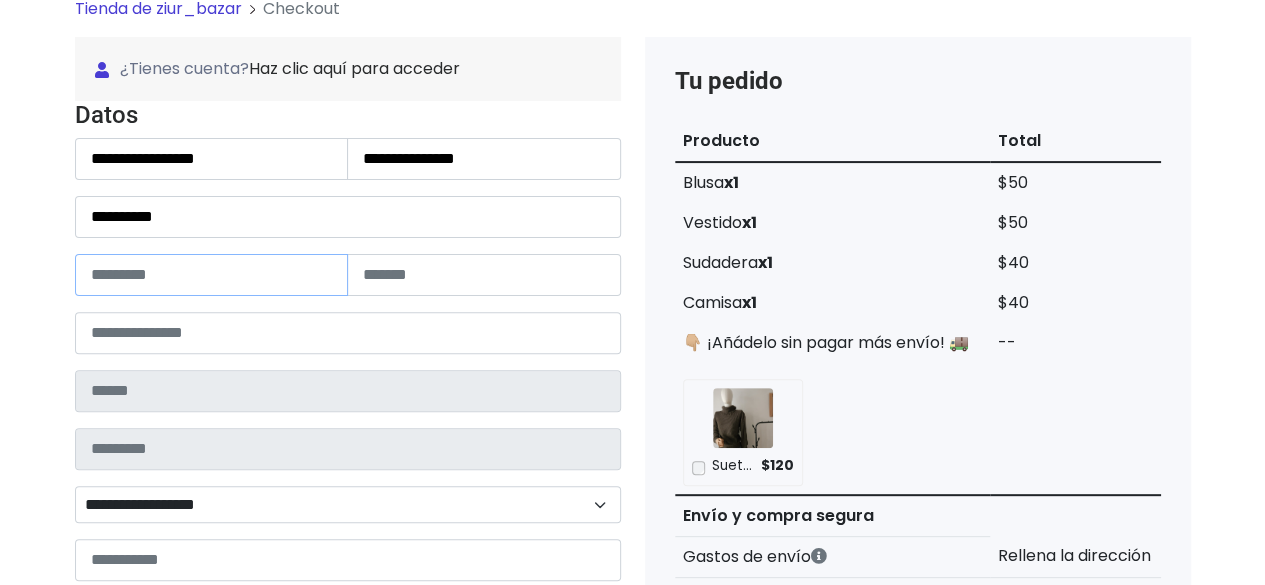 click at bounding box center [212, 275] 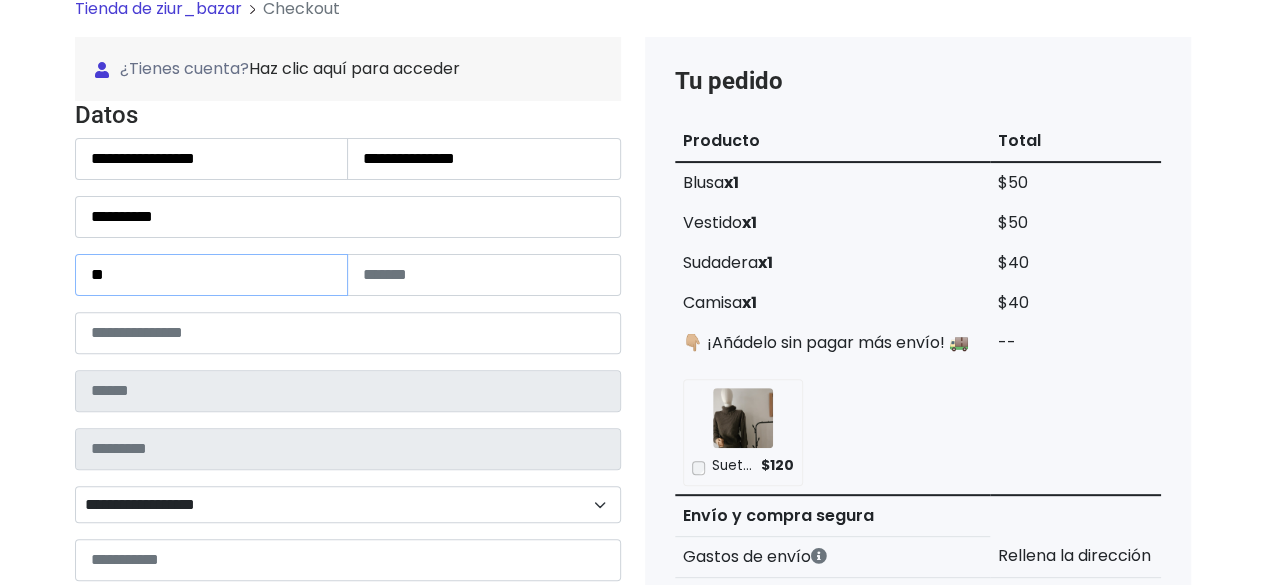 type on "**" 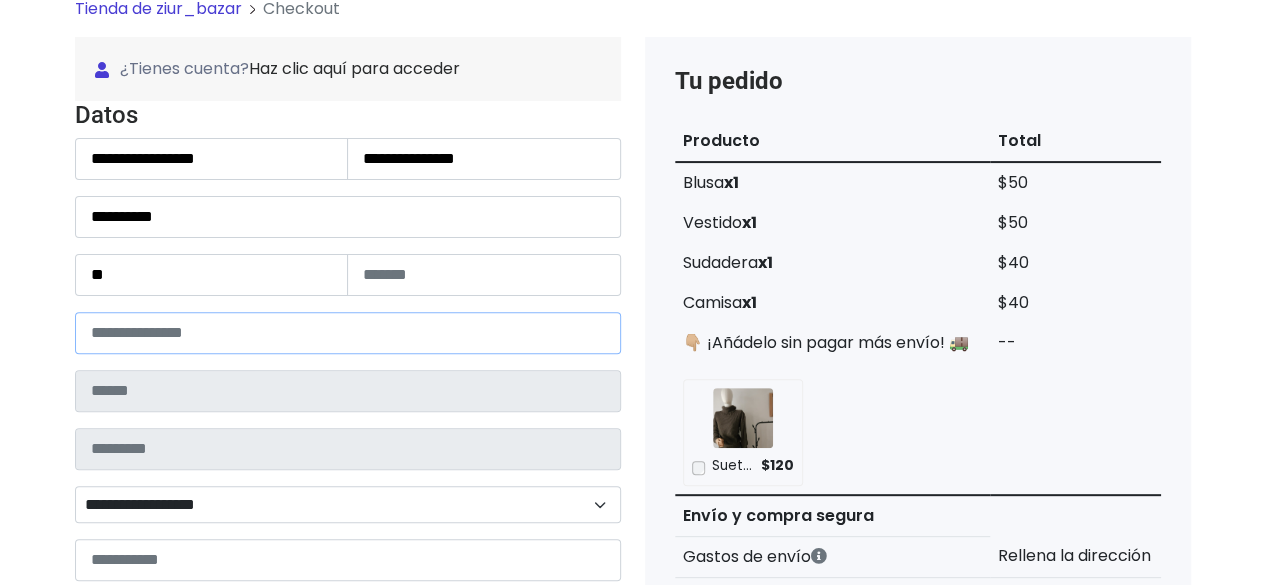 click at bounding box center [348, 333] 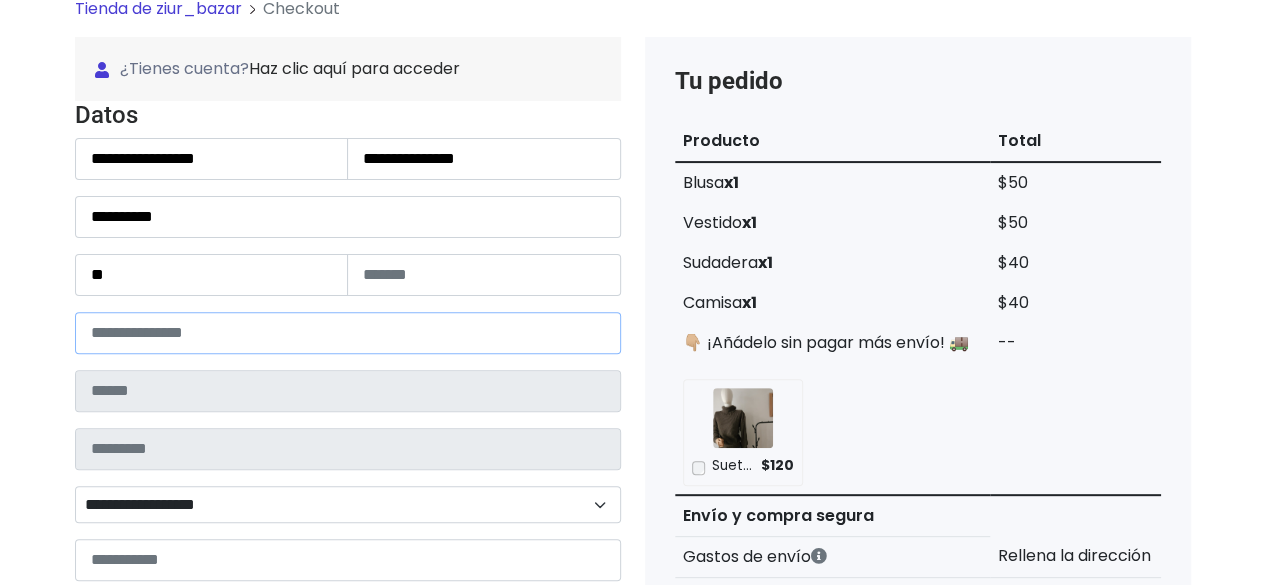 type on "*****" 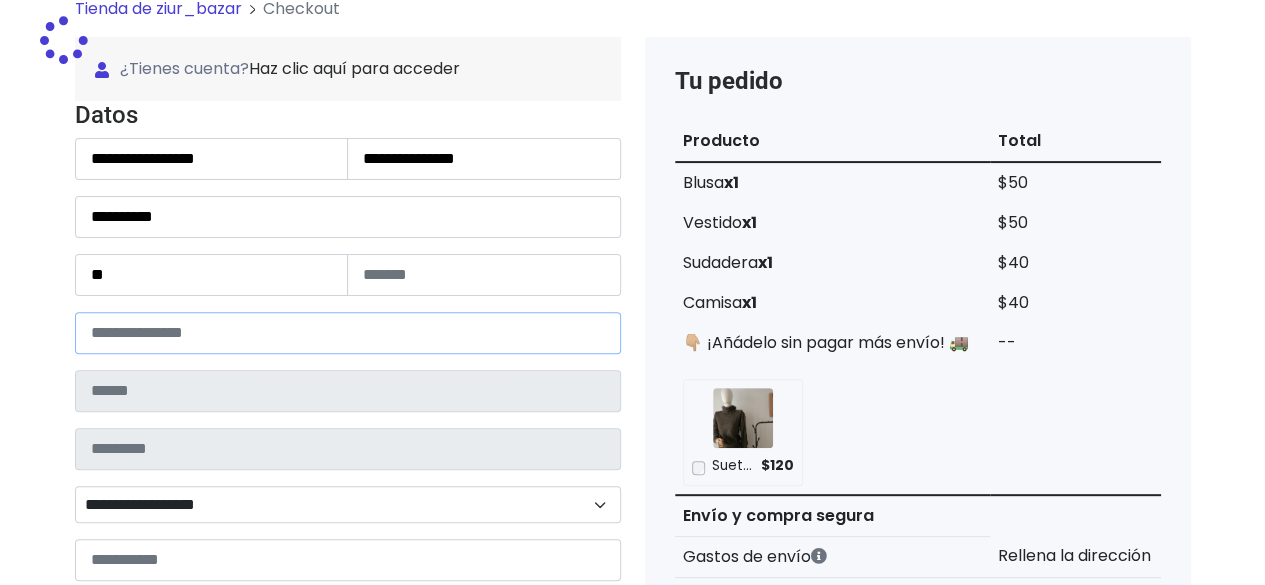 type on "**********" 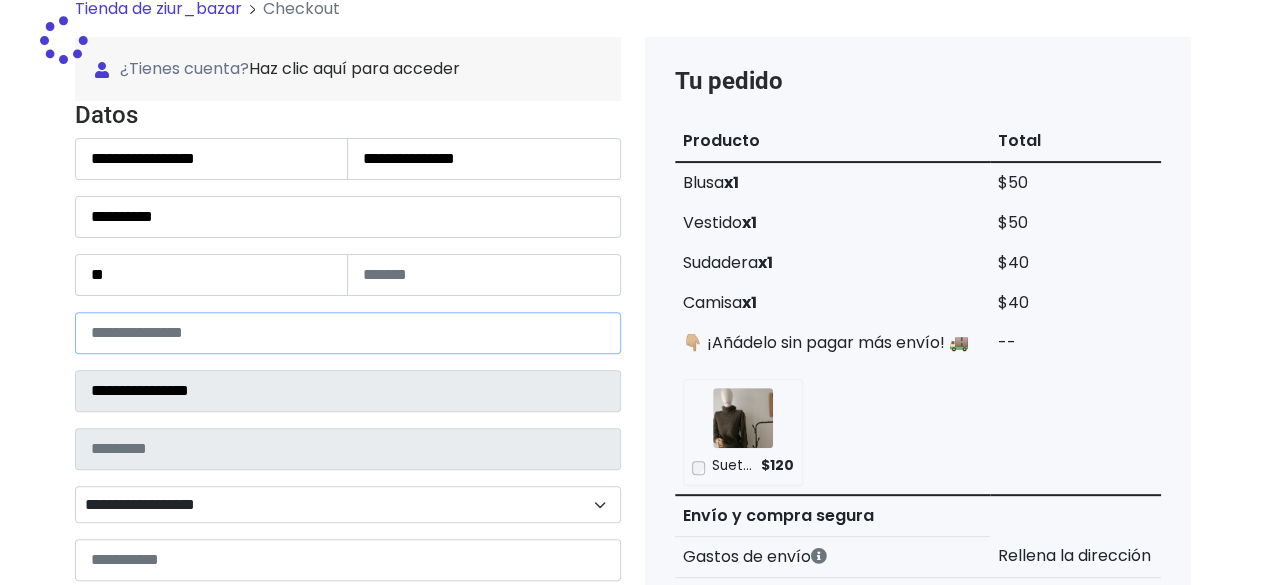 type on "**********" 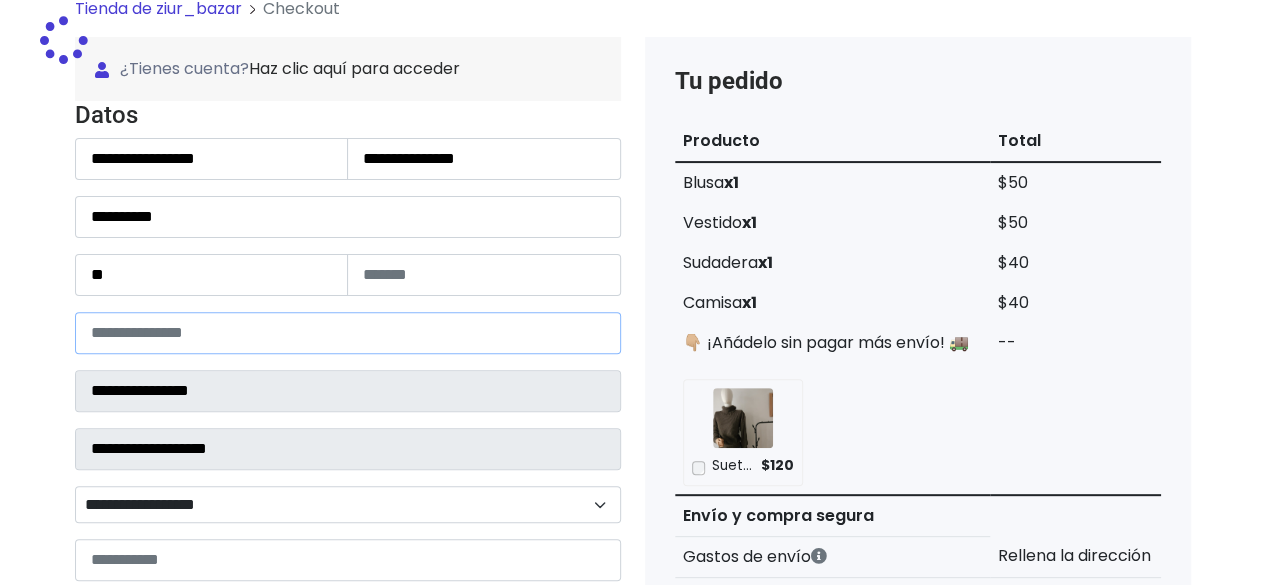 select 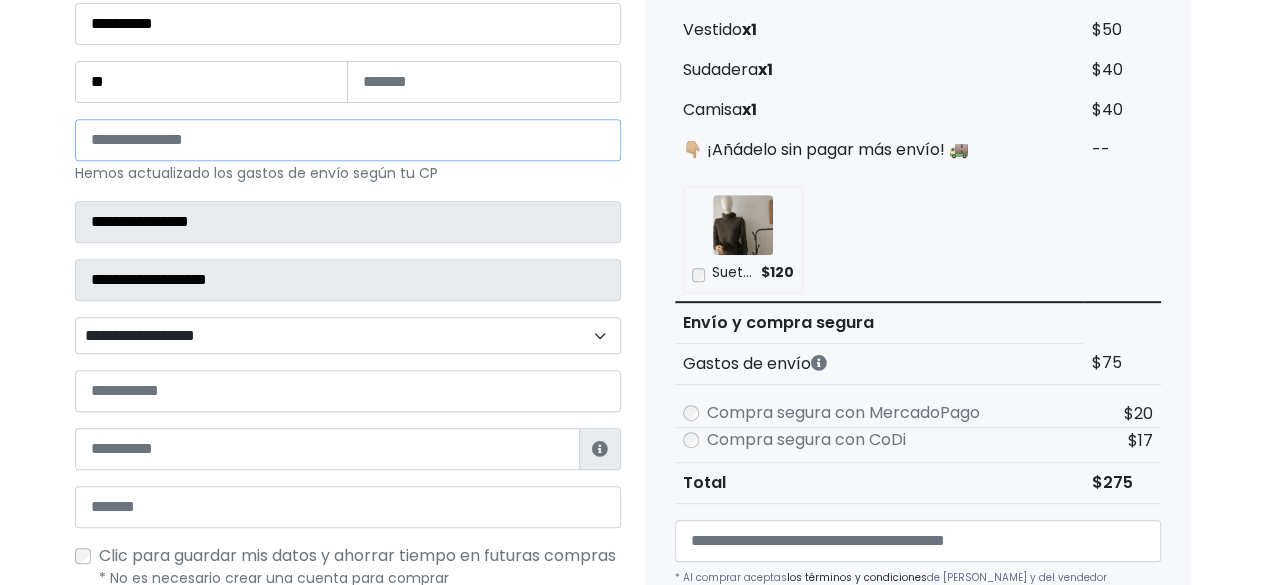 scroll, scrollTop: 362, scrollLeft: 0, axis: vertical 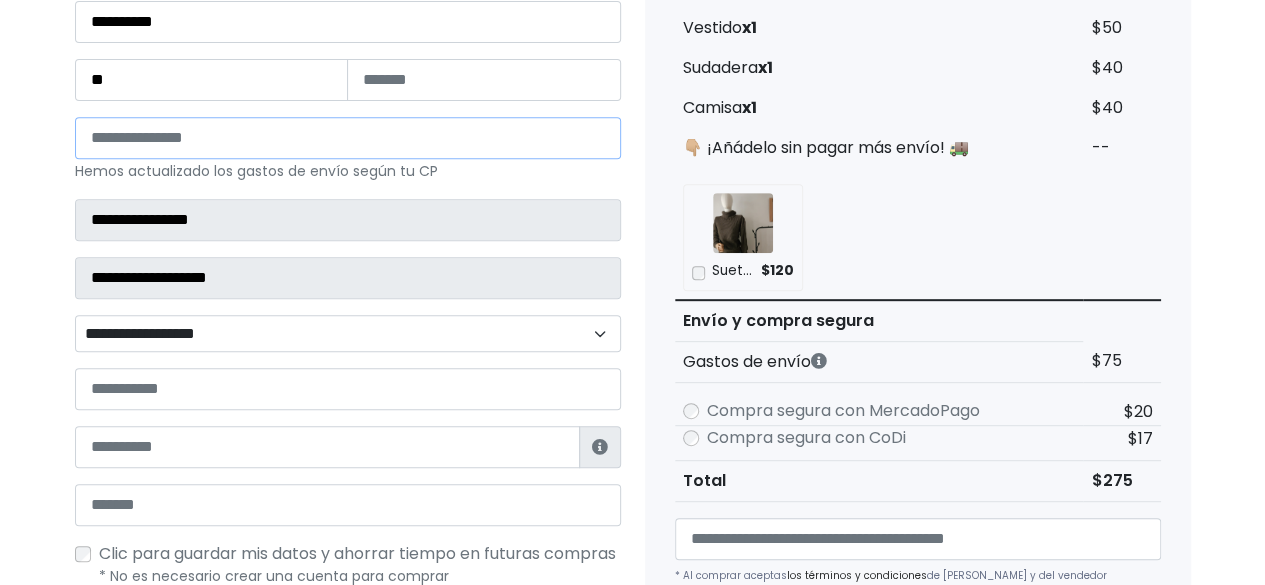 type on "*****" 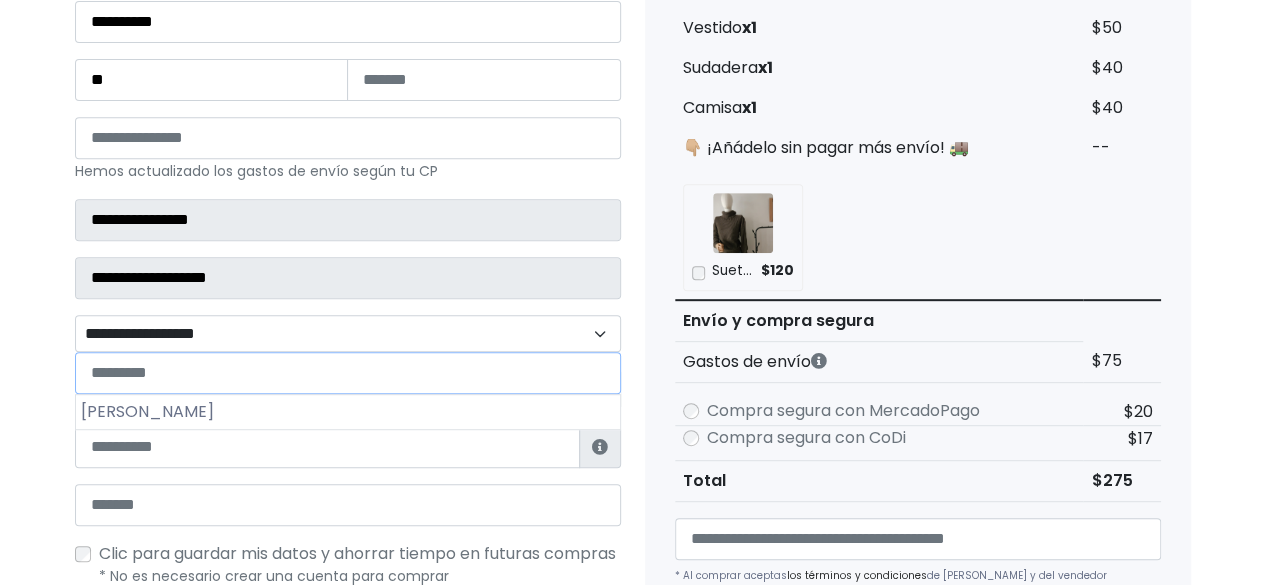 click on "**********" at bounding box center (348, 333) 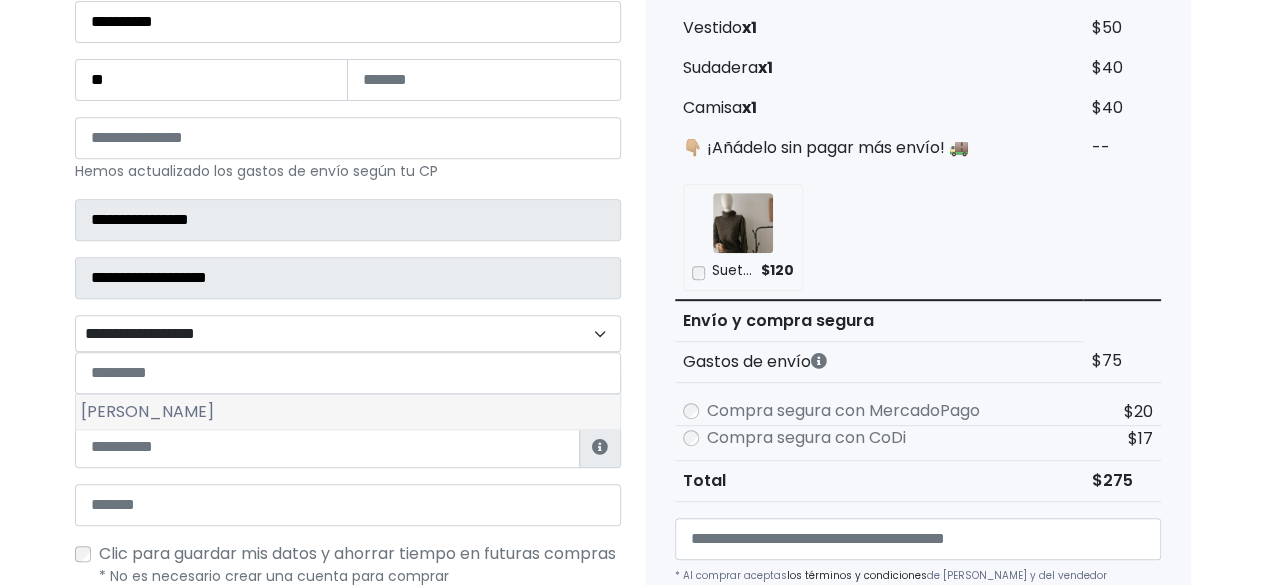 click on "Morelos" at bounding box center (348, 412) 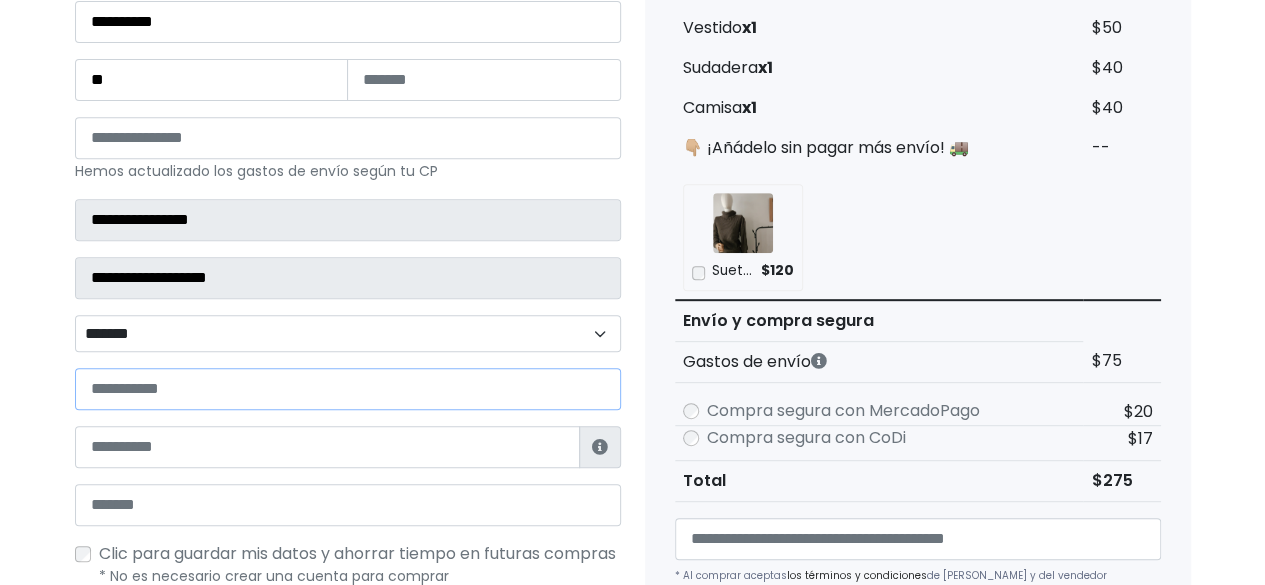 click at bounding box center [348, 389] 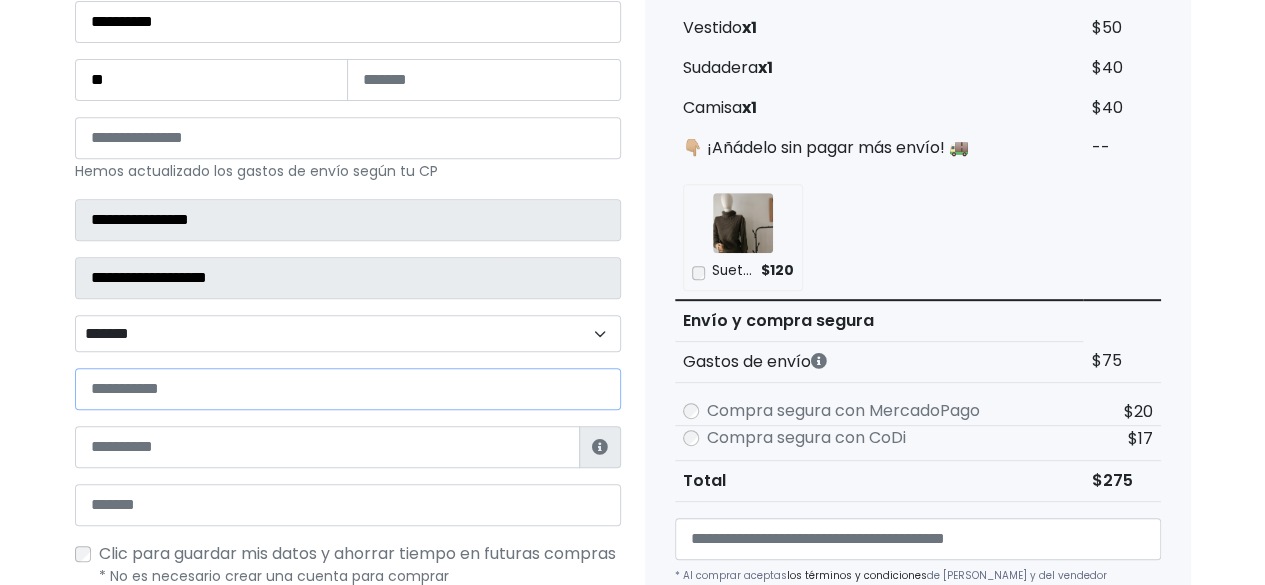 type on "**********" 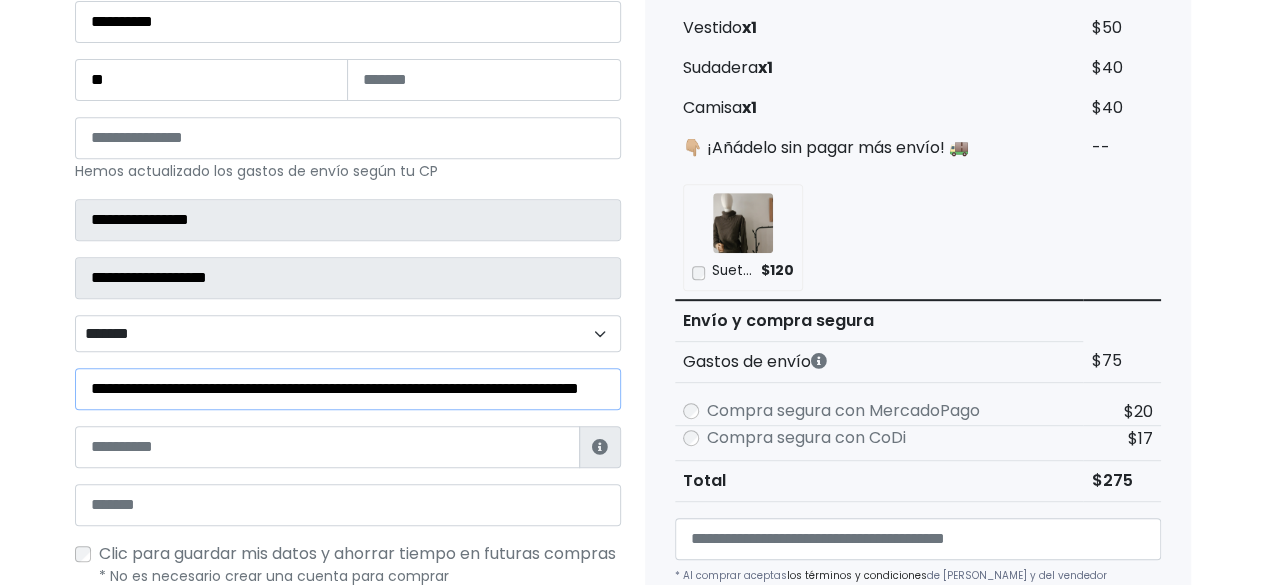 click on "**********" at bounding box center (348, 389) 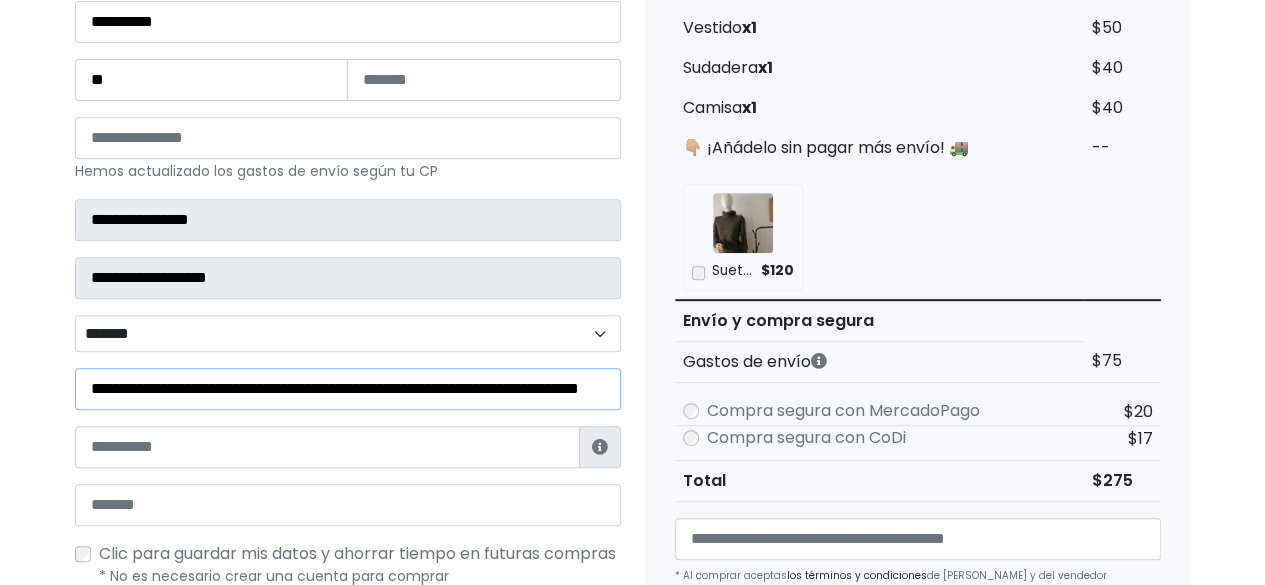 scroll, scrollTop: 0, scrollLeft: 134, axis: horizontal 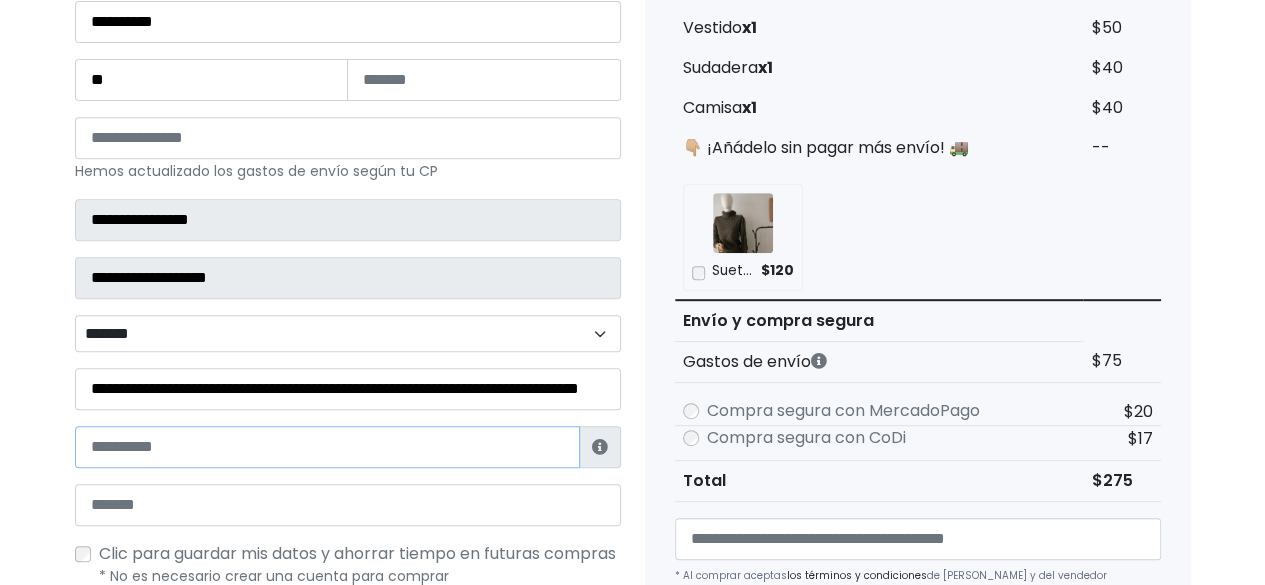 click at bounding box center [327, 447] 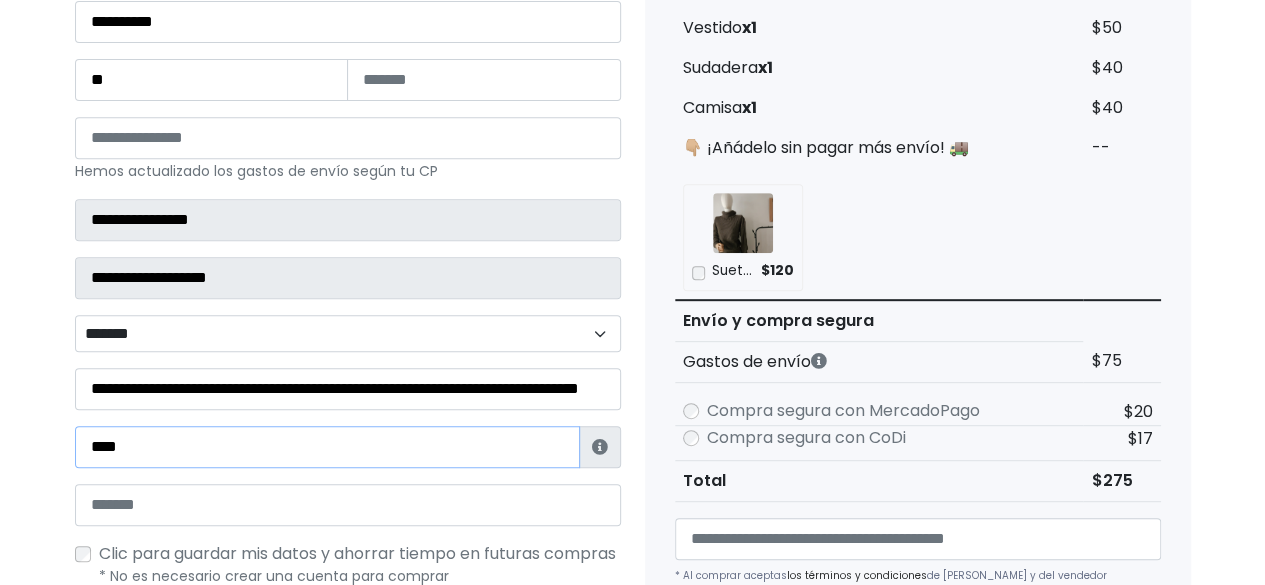 type on "**********" 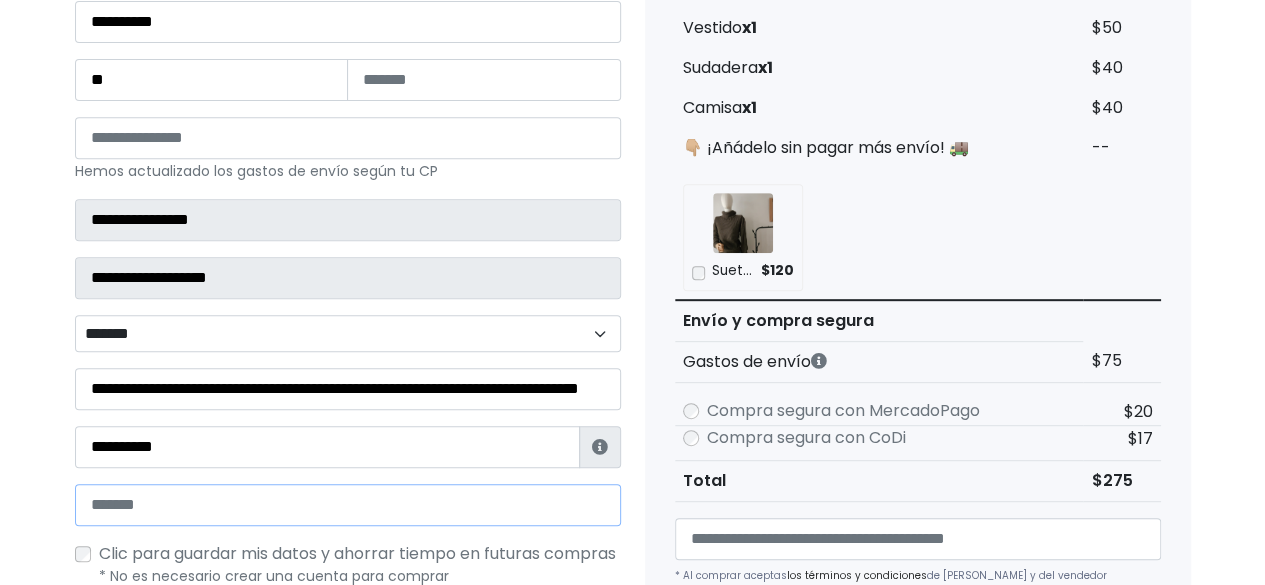 click at bounding box center (348, 505) 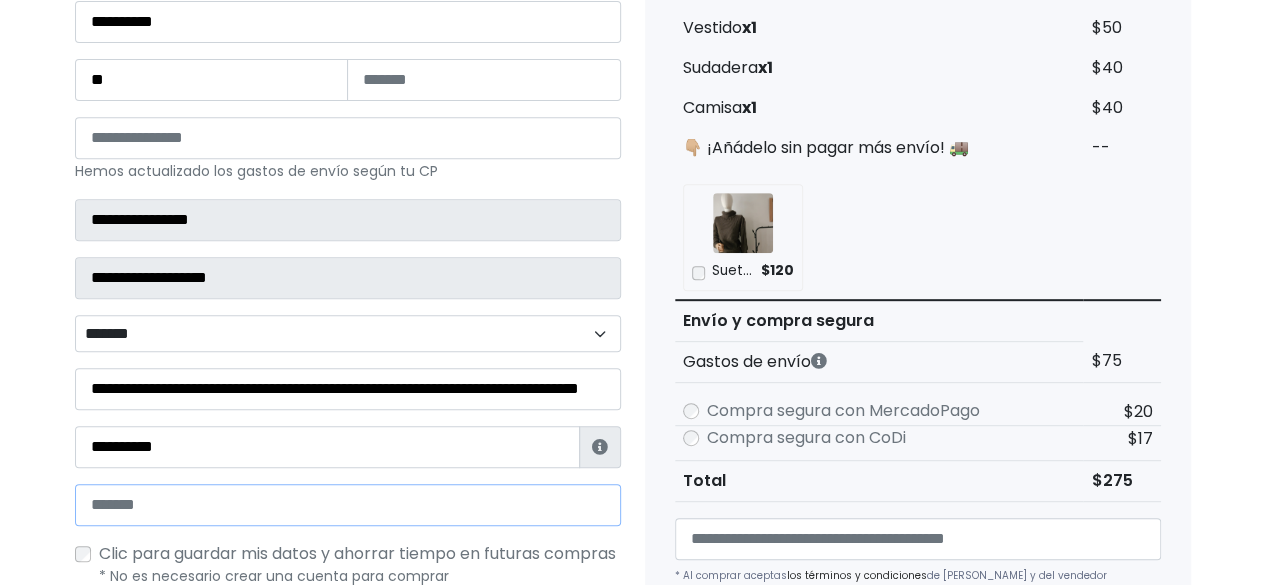 type on "**********" 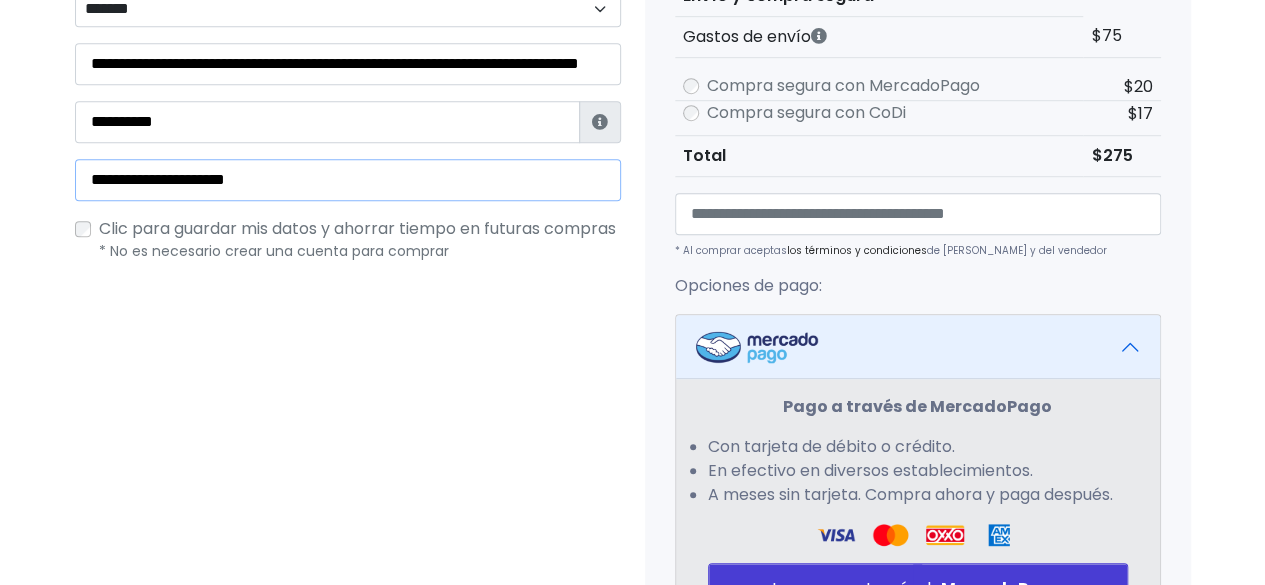 scroll, scrollTop: 689, scrollLeft: 0, axis: vertical 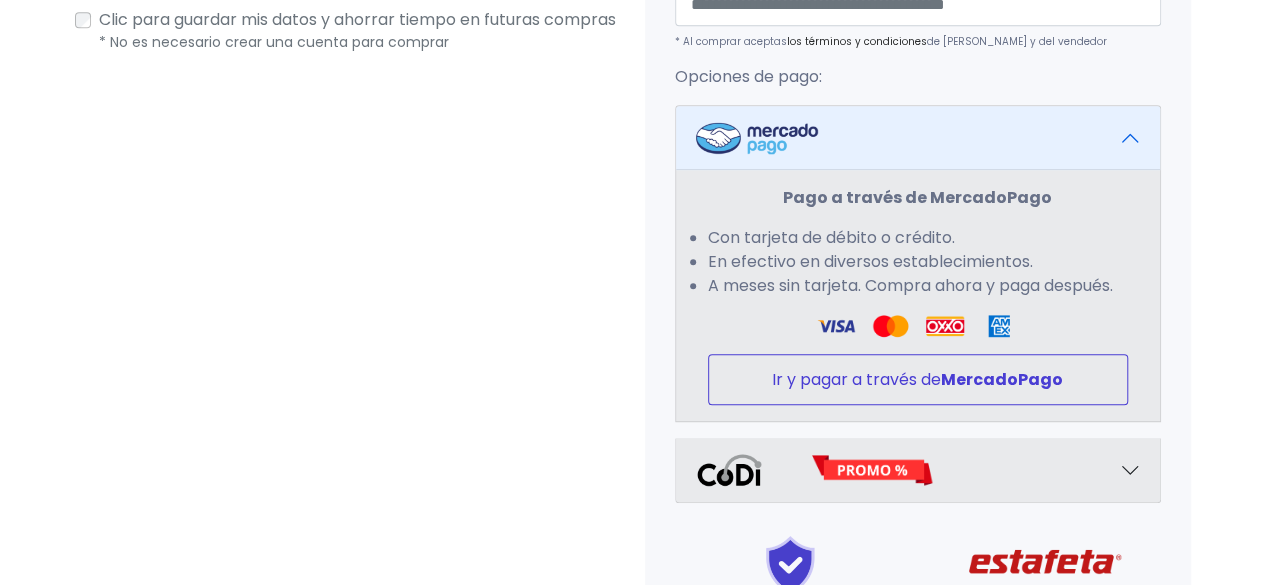 click on "MercadoPago" at bounding box center [1002, 379] 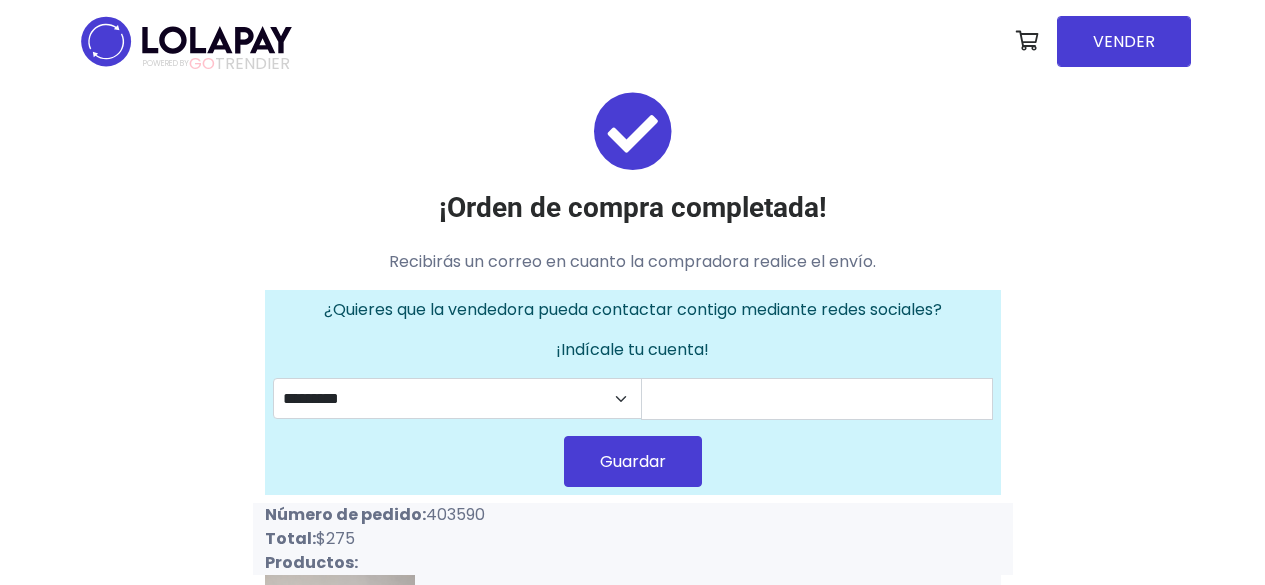 scroll, scrollTop: 0, scrollLeft: 0, axis: both 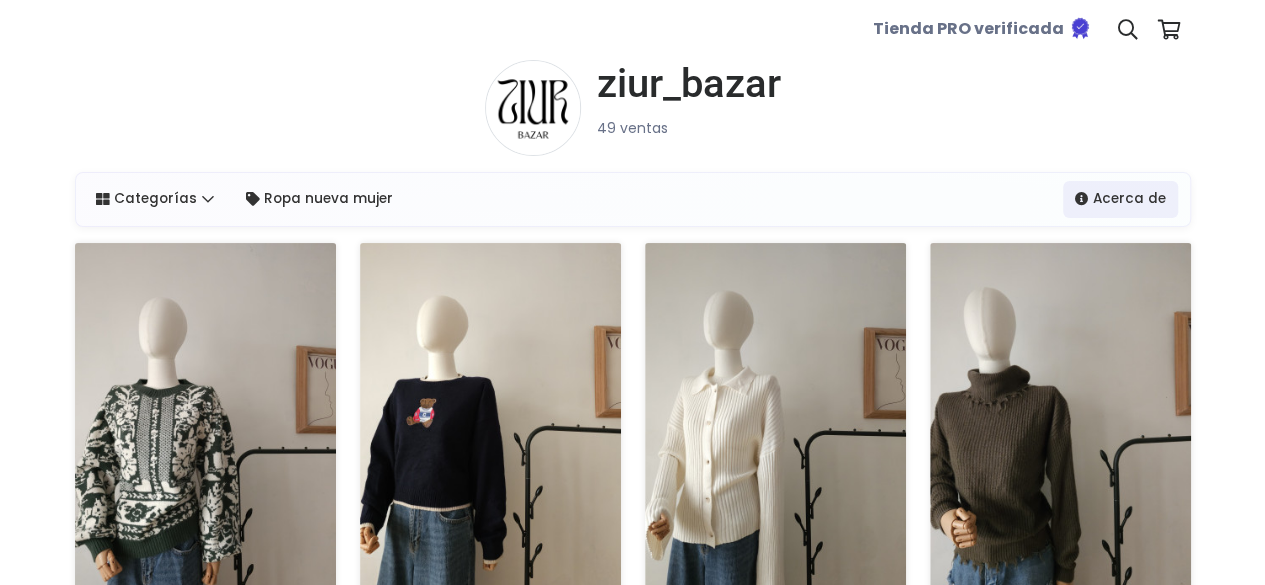 click at bounding box center (775, 424) 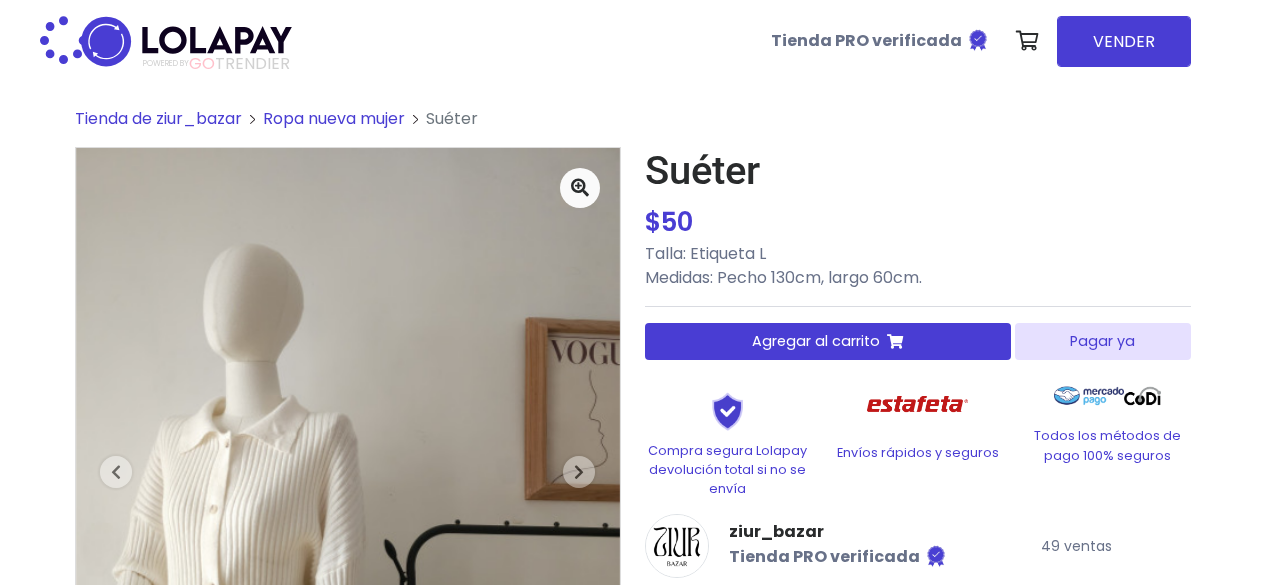scroll, scrollTop: 0, scrollLeft: 0, axis: both 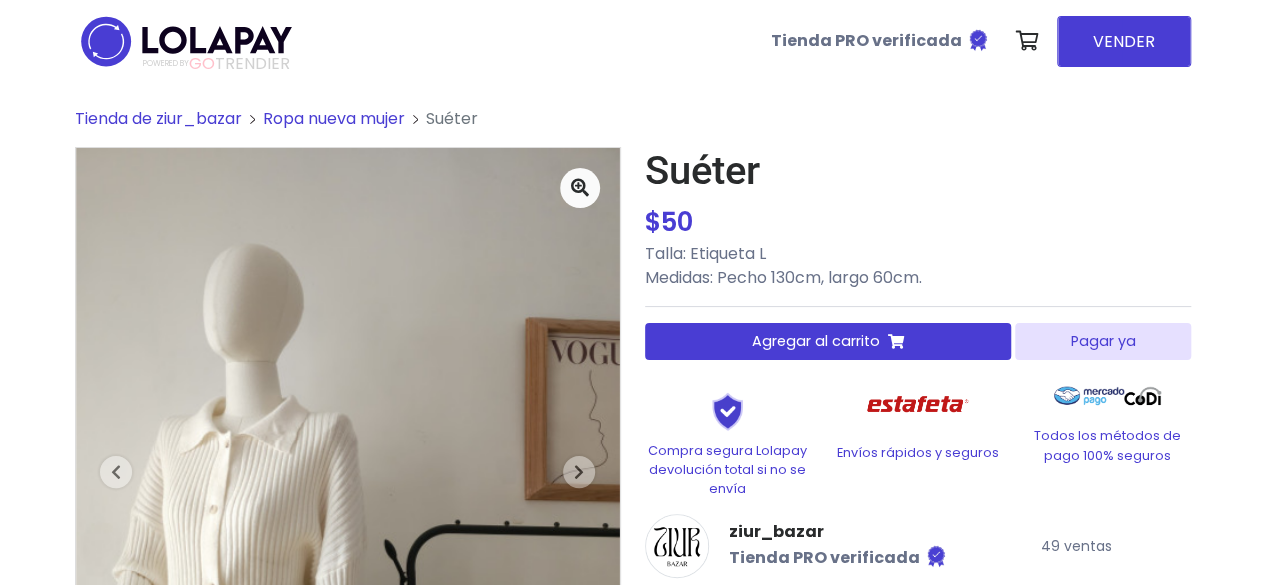 click on "Agregar al carrito" at bounding box center (816, 341) 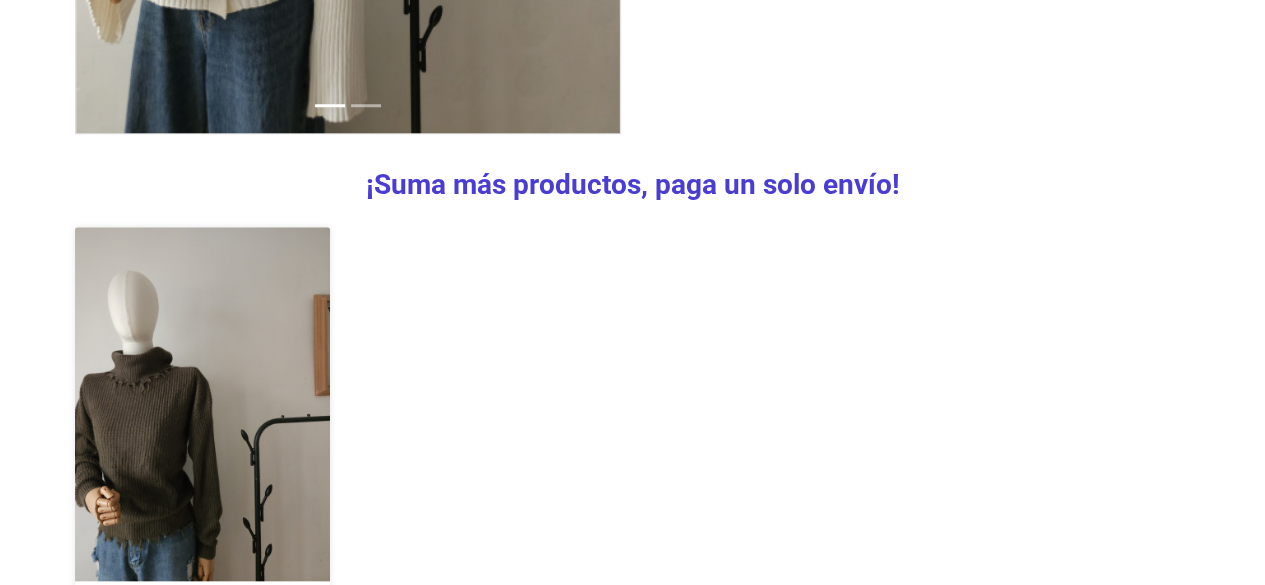 scroll, scrollTop: 910, scrollLeft: 0, axis: vertical 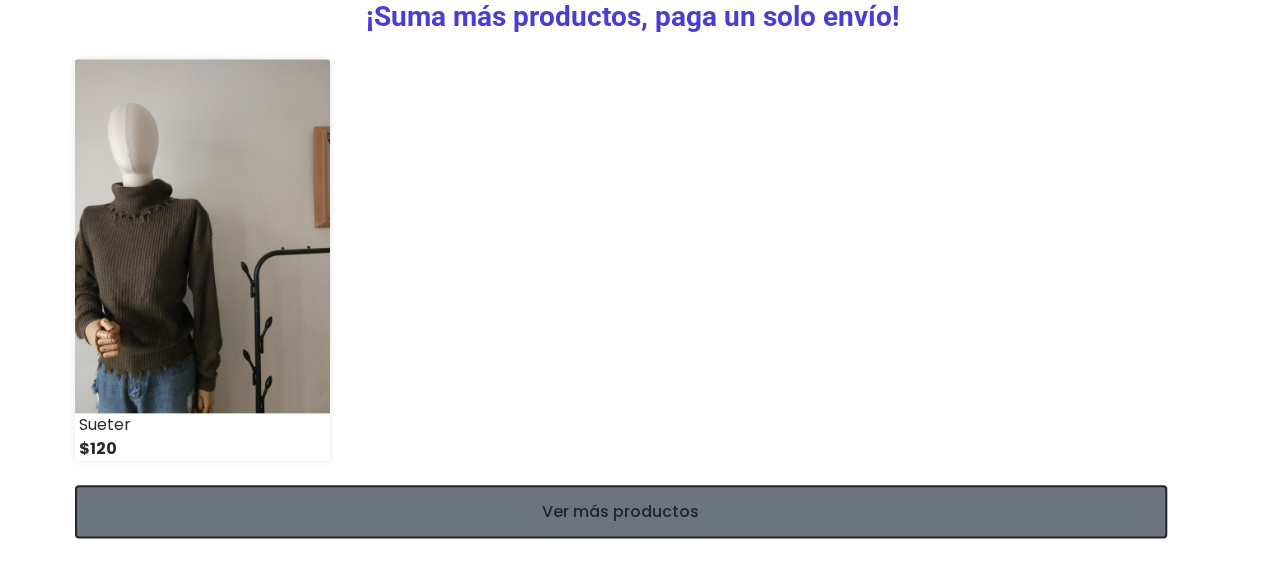 click on "Ver más productos" at bounding box center (621, 511) 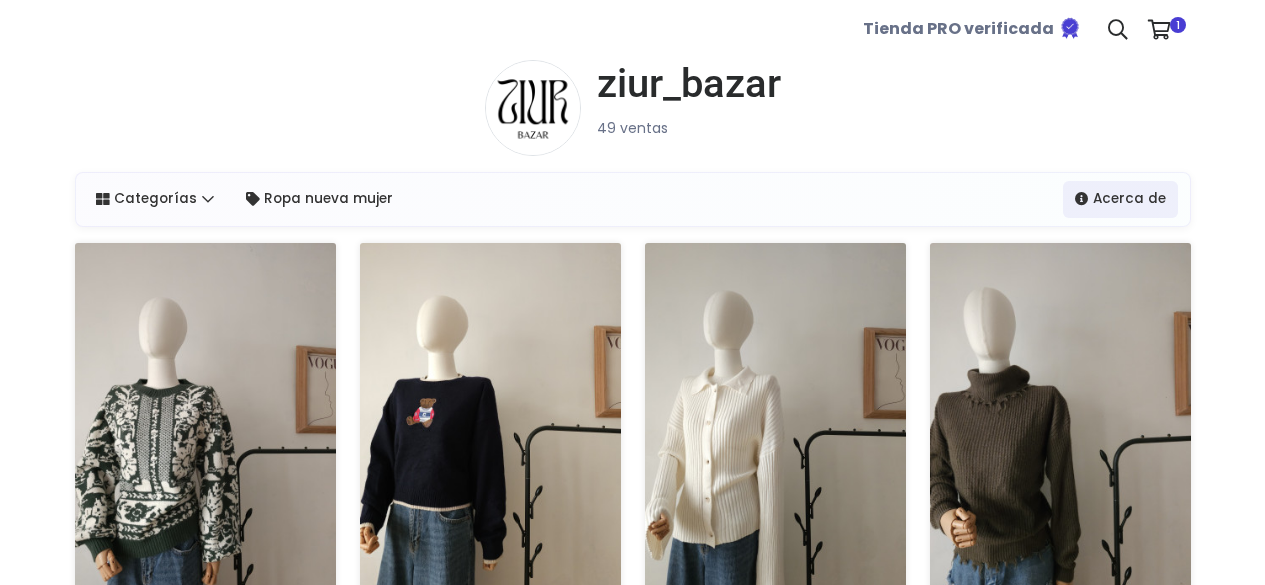 scroll, scrollTop: 0, scrollLeft: 0, axis: both 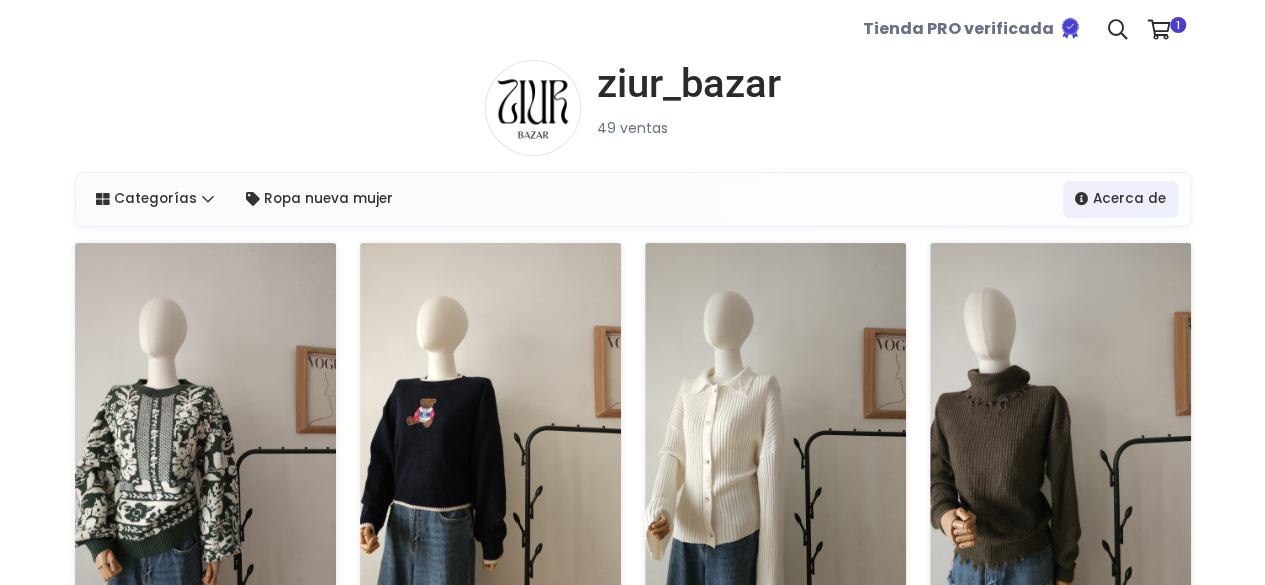 click at bounding box center [490, 424] 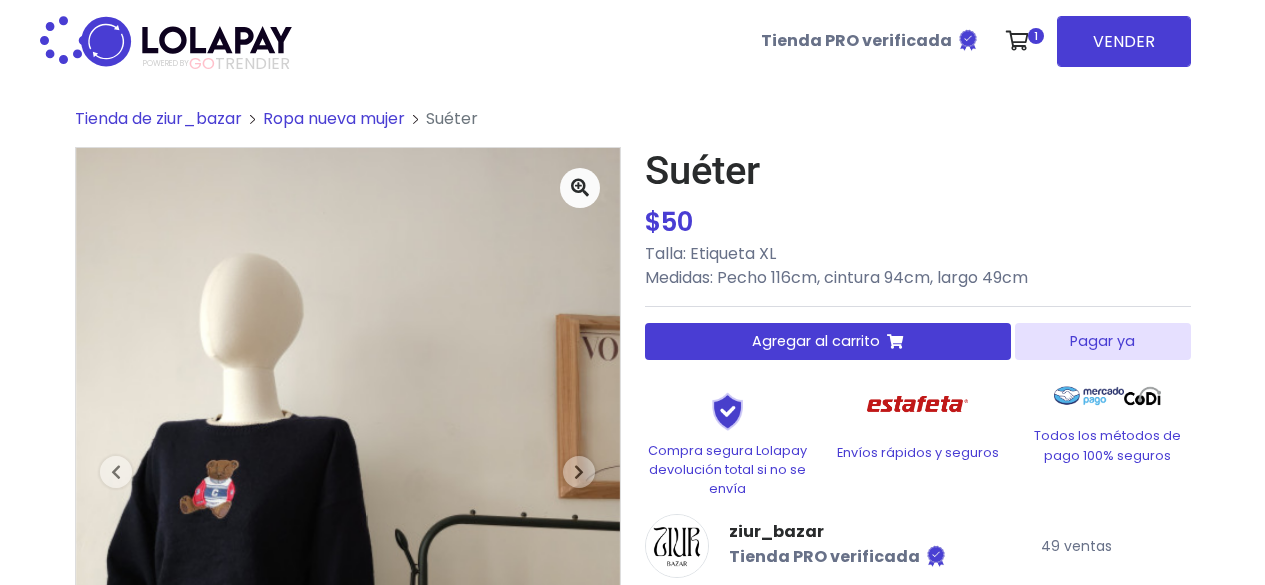 scroll, scrollTop: 0, scrollLeft: 0, axis: both 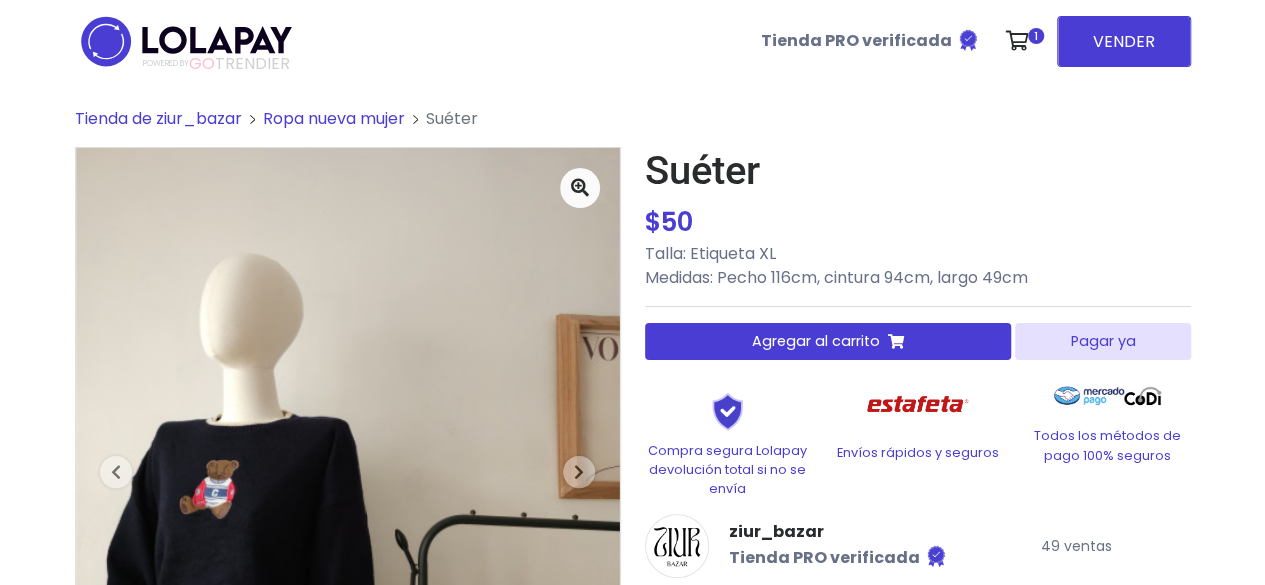 click on "Agregar al carrito" at bounding box center (816, 341) 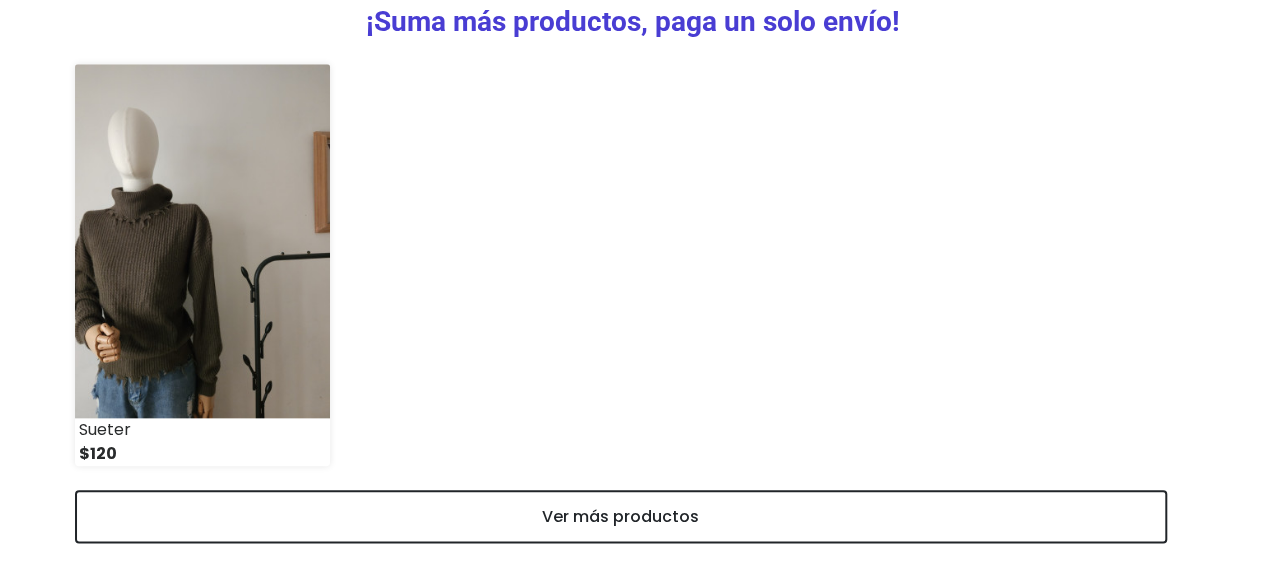 scroll, scrollTop: 910, scrollLeft: 0, axis: vertical 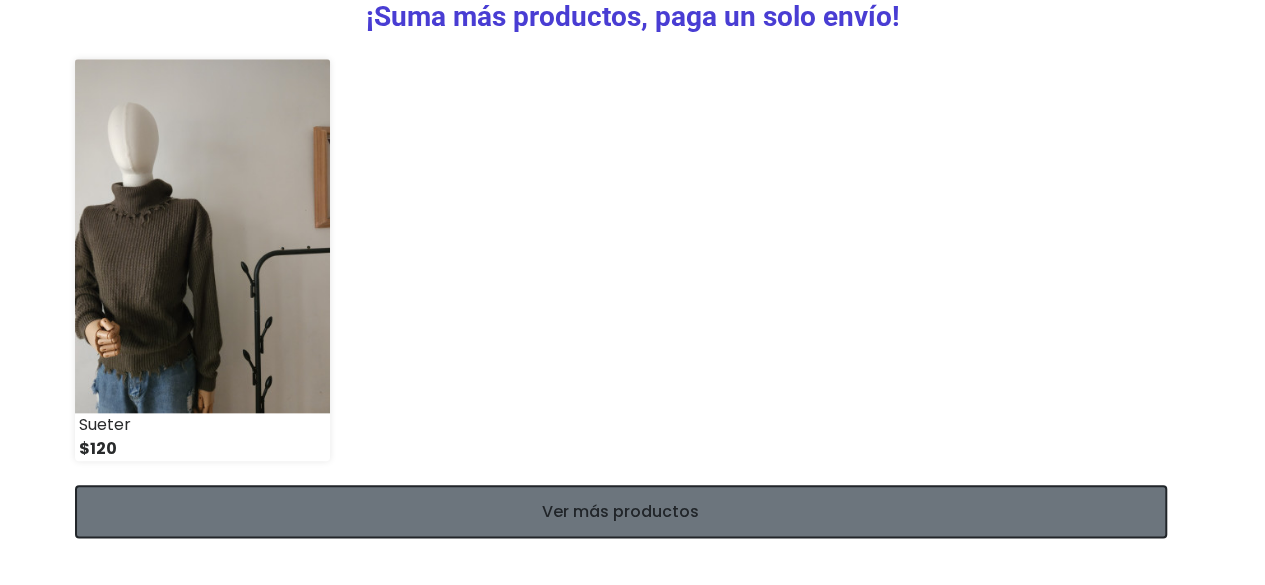 click on "Ver más productos" at bounding box center (621, 511) 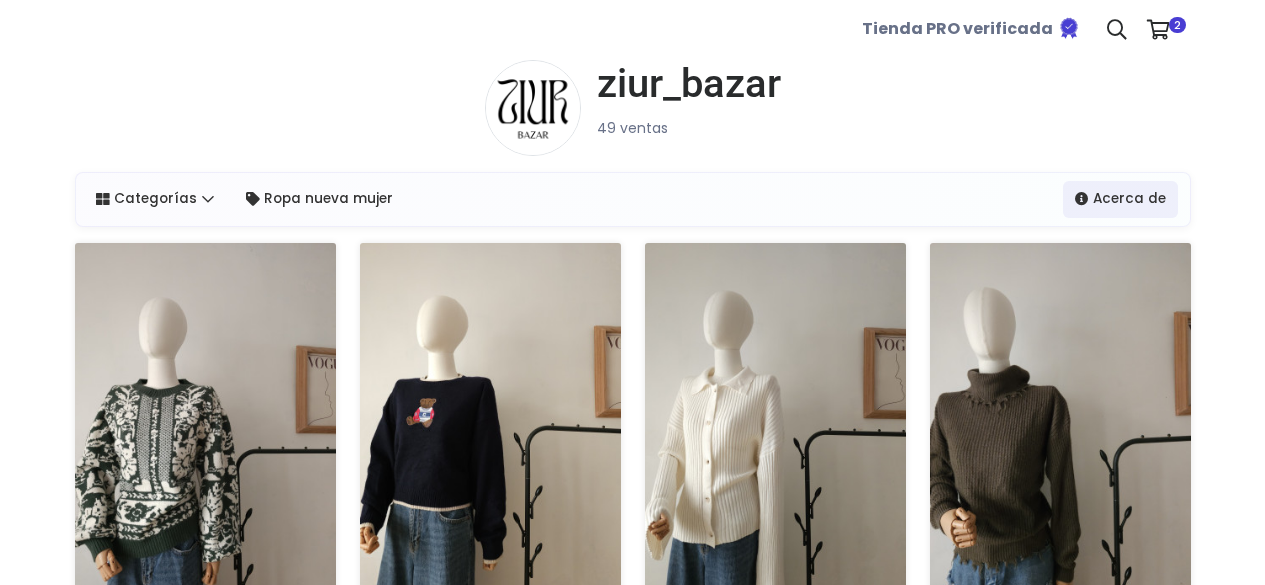 scroll, scrollTop: 0, scrollLeft: 0, axis: both 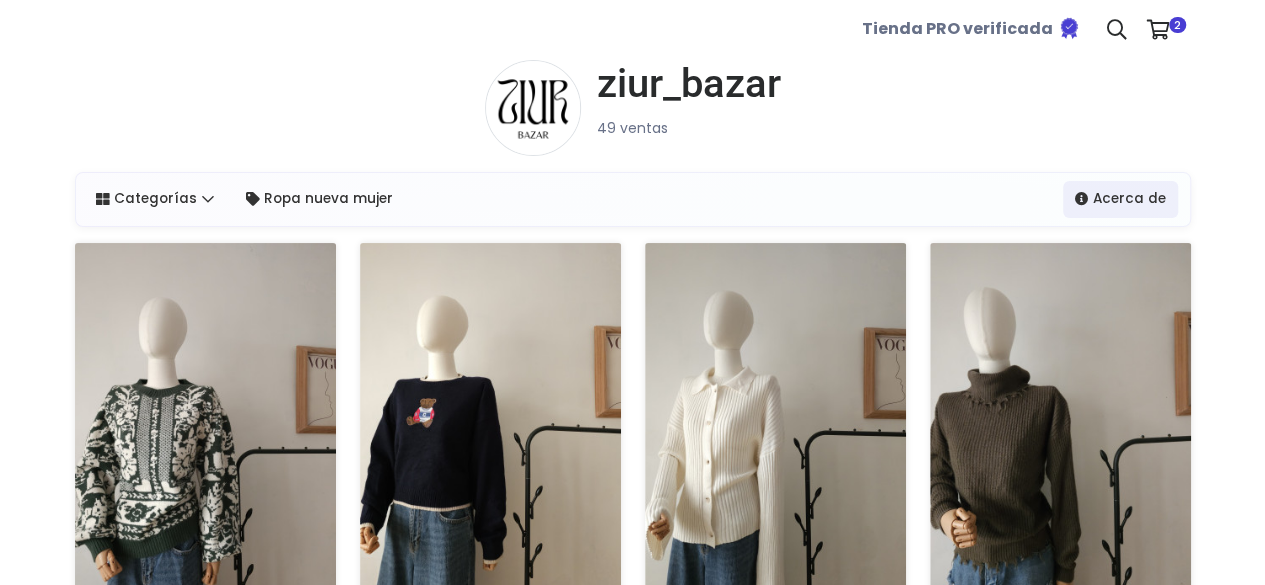 click at bounding box center [205, 424] 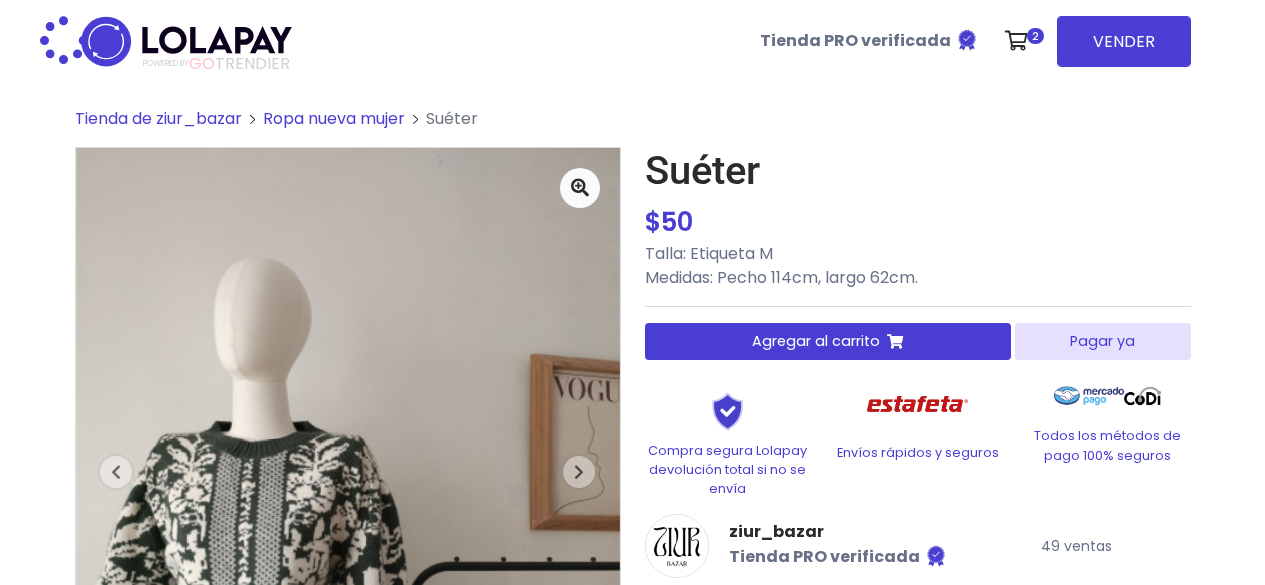 scroll, scrollTop: 0, scrollLeft: 0, axis: both 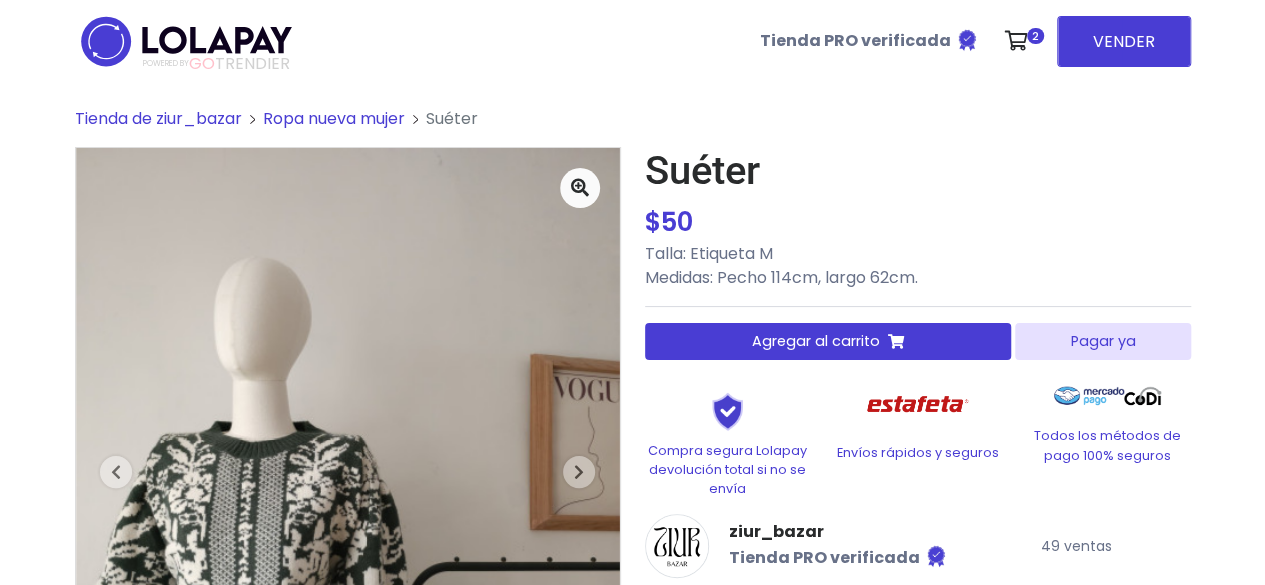 click on "Agregar al carrito" at bounding box center [828, 341] 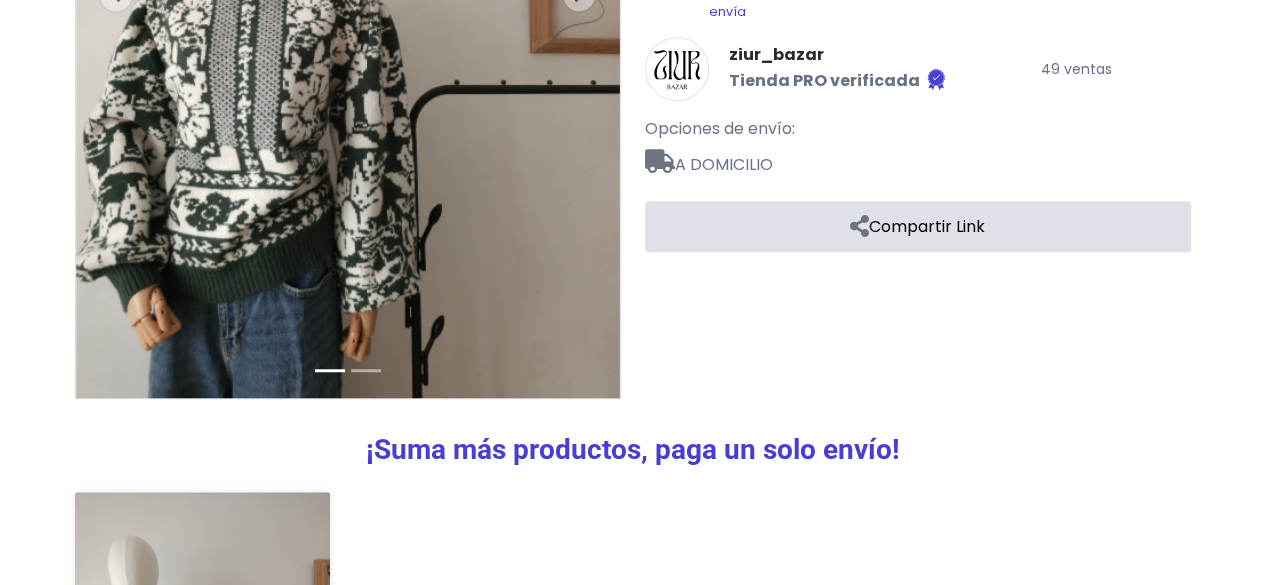 click on "Tienda de ziur_bazar
Ropa nueva mujer
Suéter
$" at bounding box center [633, 300] 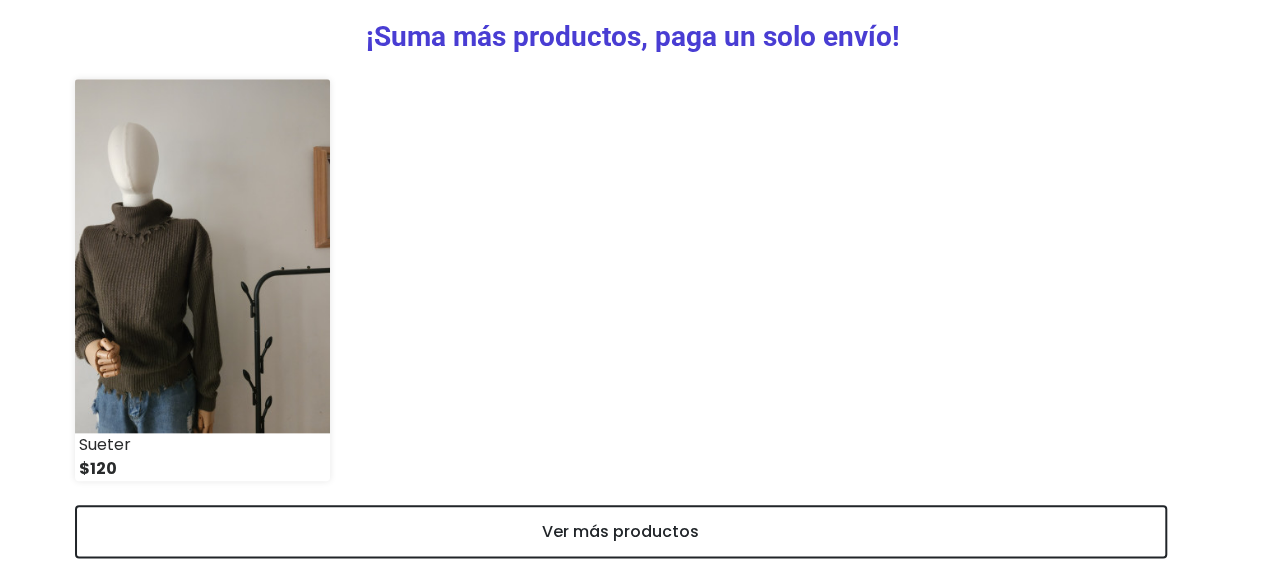 scroll, scrollTop: 910, scrollLeft: 0, axis: vertical 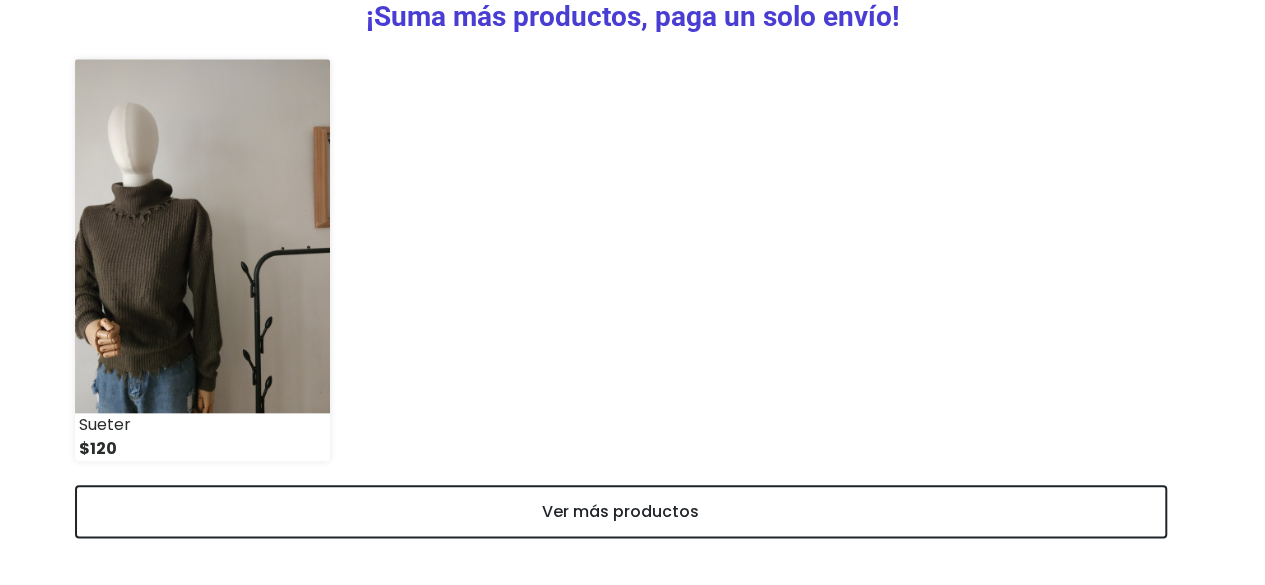 click on "Tienda de ziur_bazar
Ropa nueva mujer
Suéter
Previous" at bounding box center (632, -113) 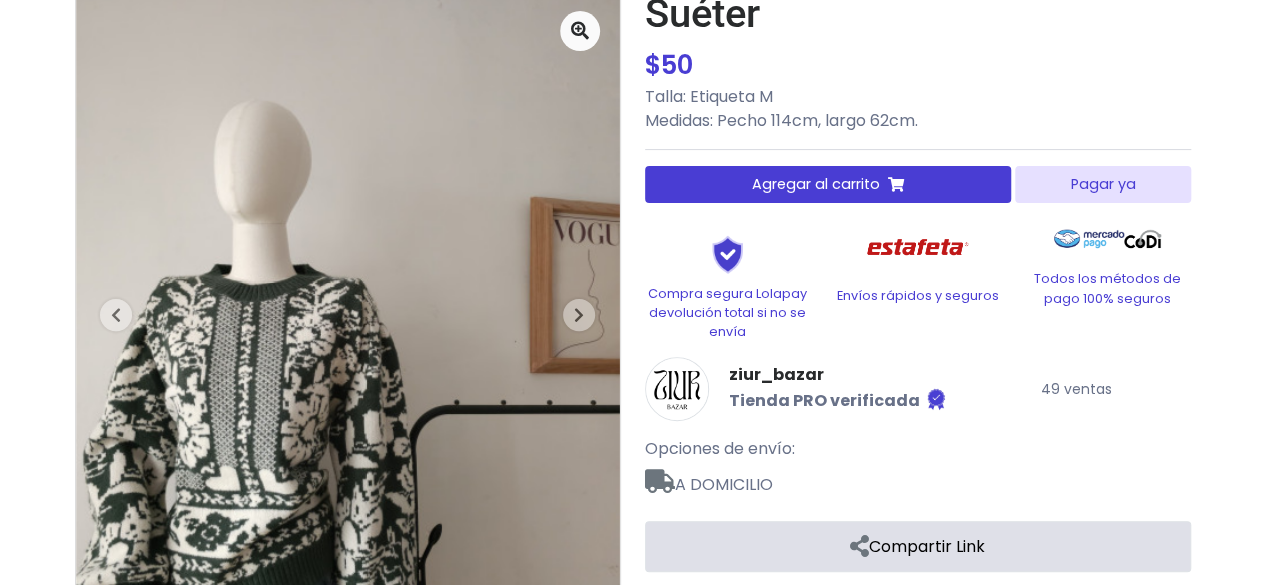 scroll, scrollTop: 0, scrollLeft: 0, axis: both 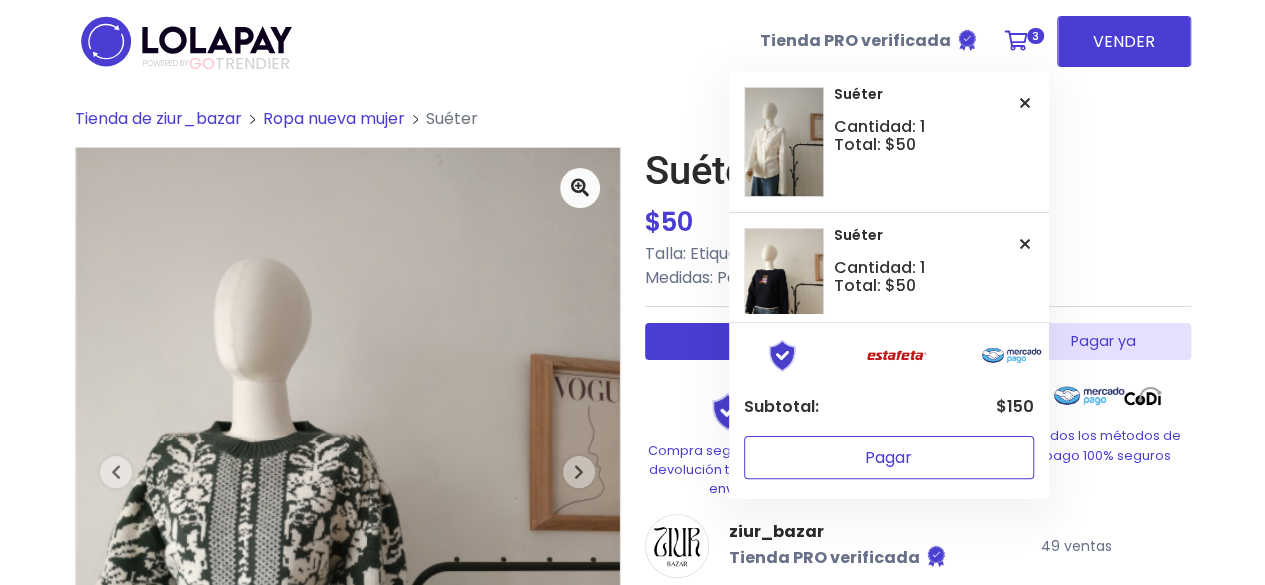 click on "Pagar" at bounding box center [889, 457] 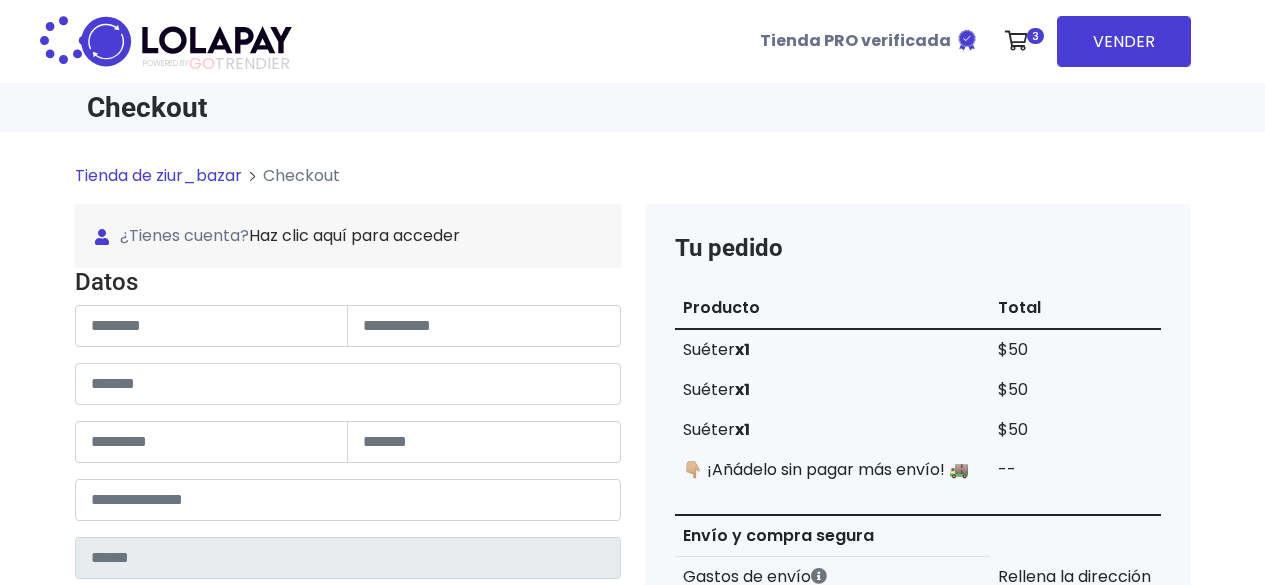 scroll, scrollTop: 0, scrollLeft: 0, axis: both 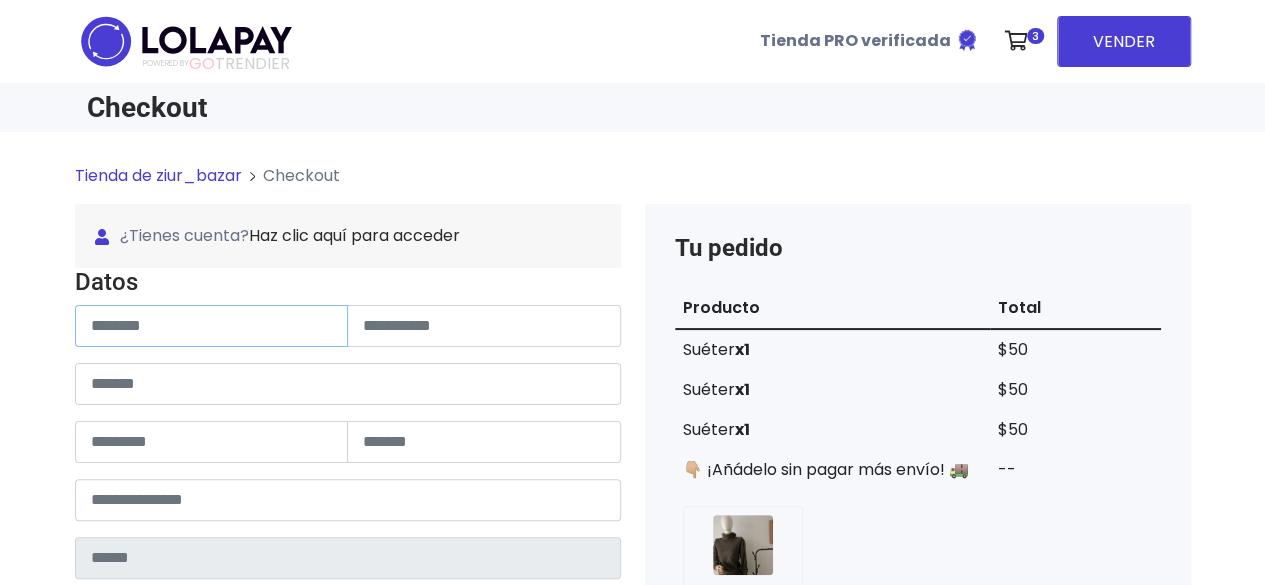 click at bounding box center [212, 326] 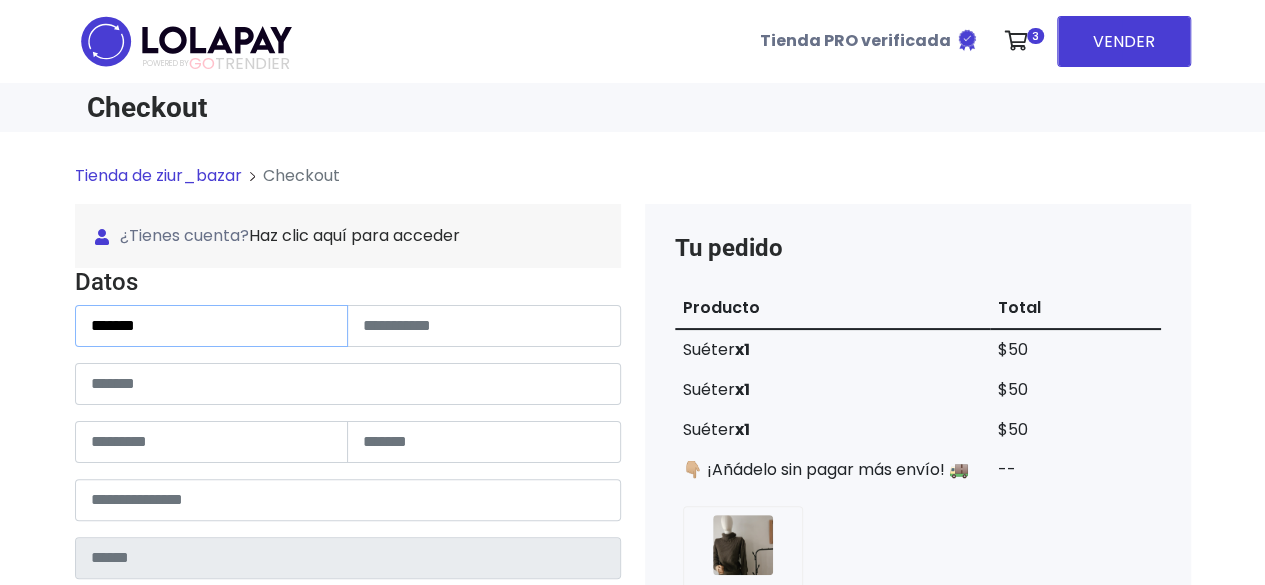 type on "*******" 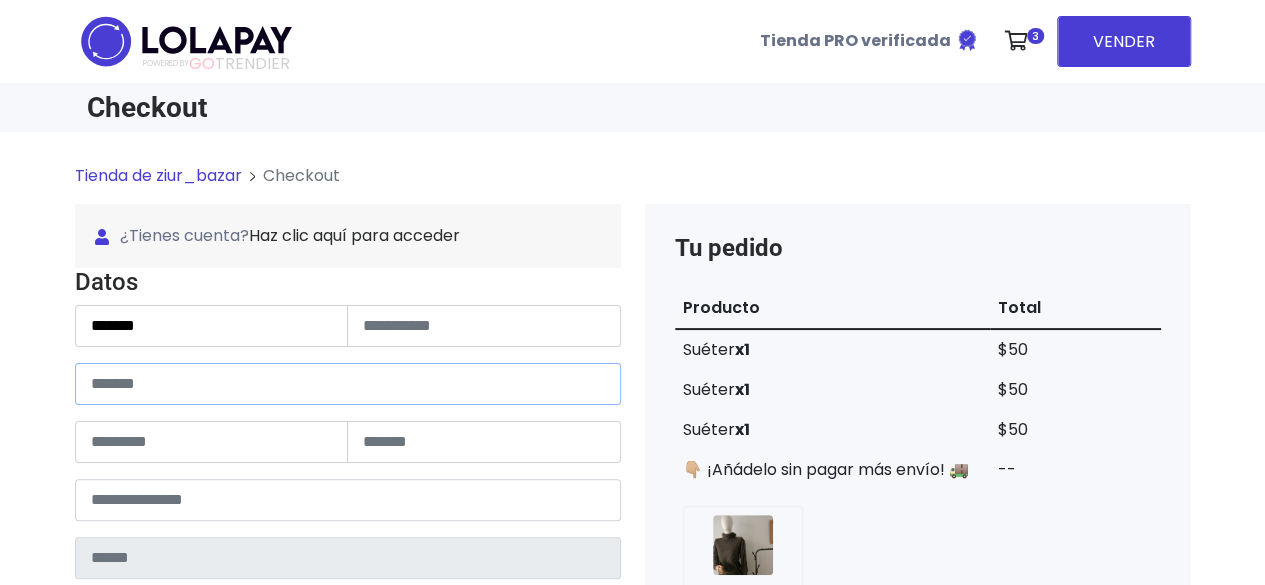 click at bounding box center [348, 384] 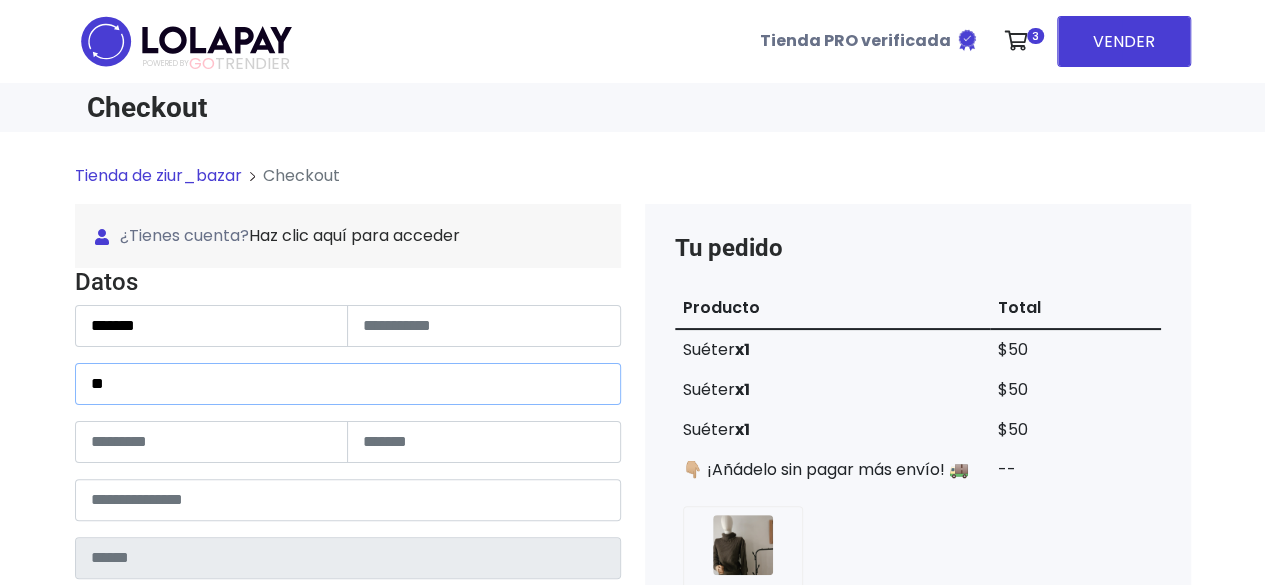 type on "*" 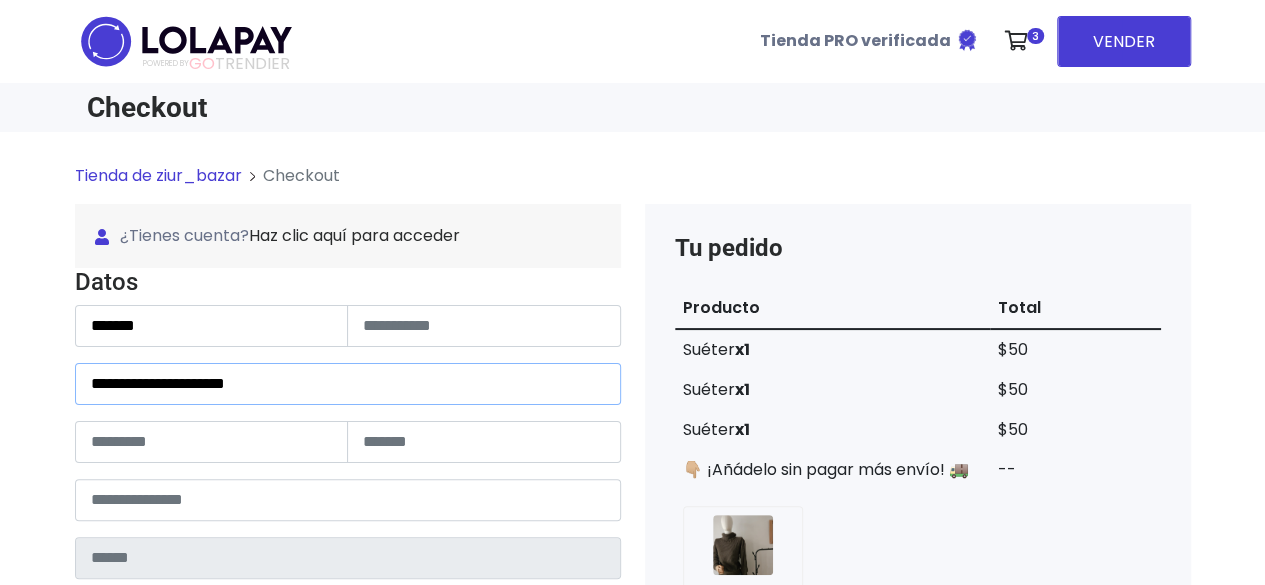type on "**********" 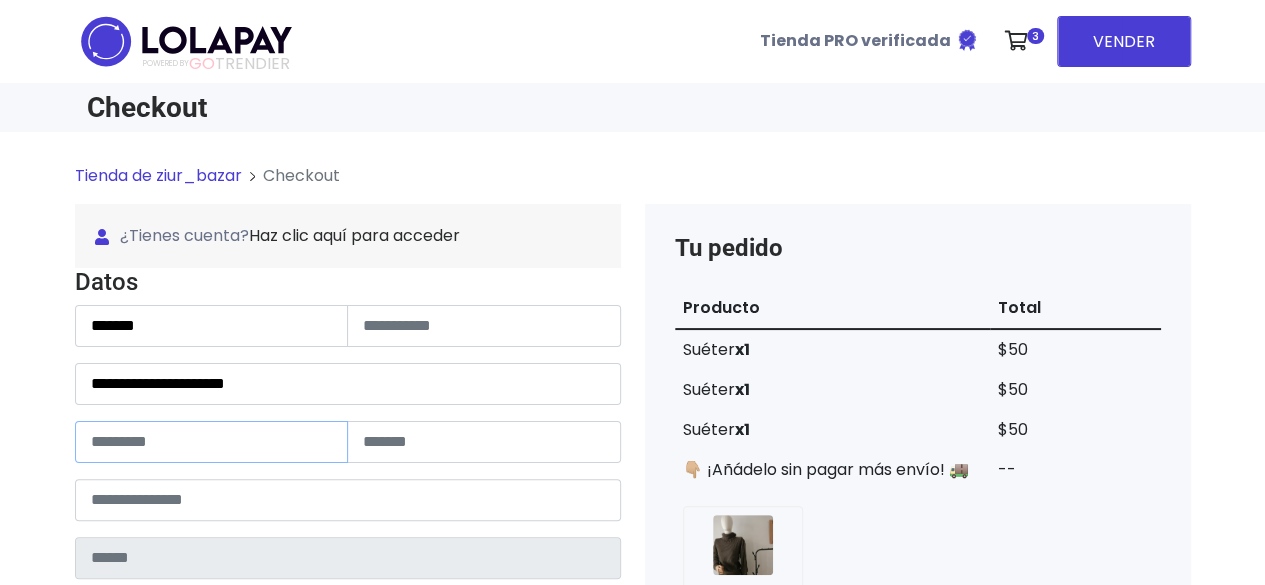 click at bounding box center [212, 442] 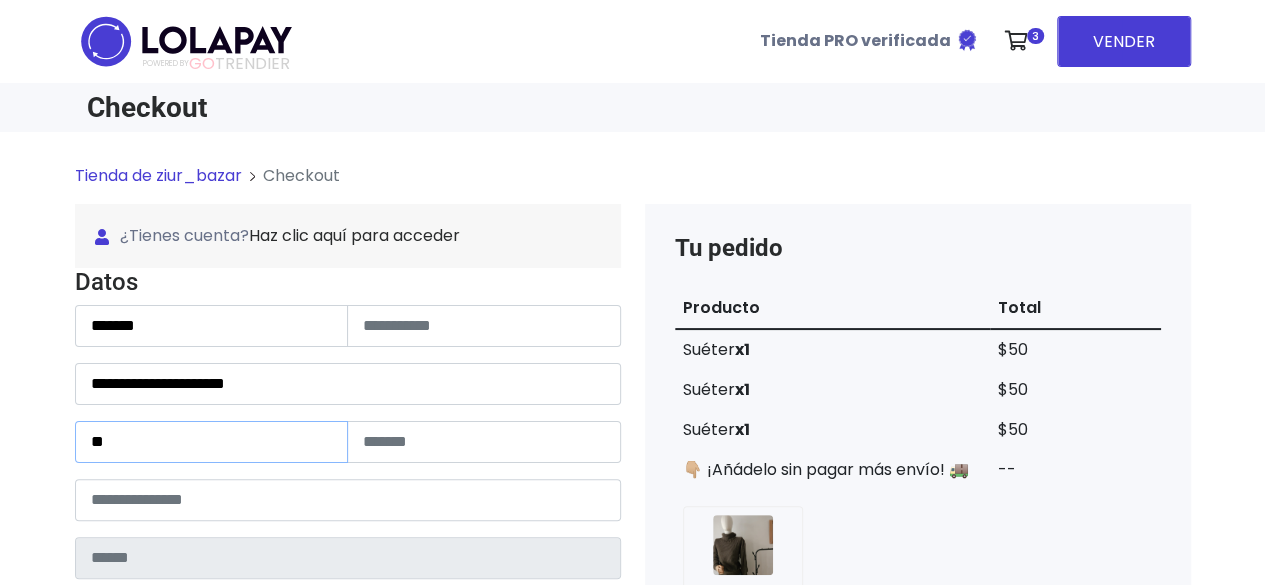 type on "**" 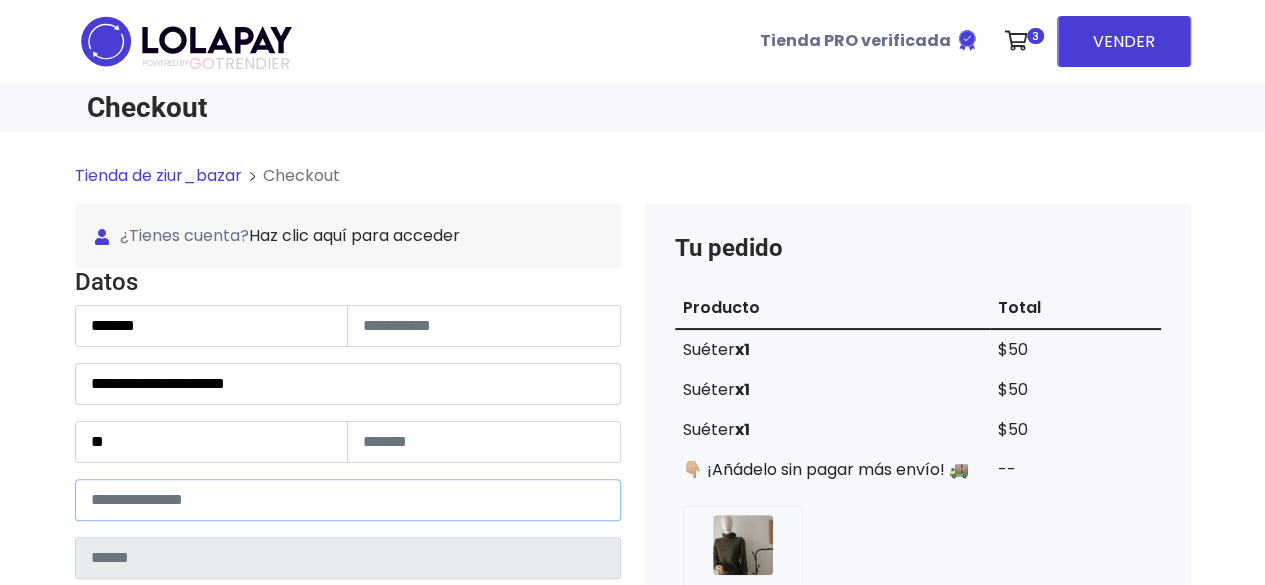 click at bounding box center [348, 500] 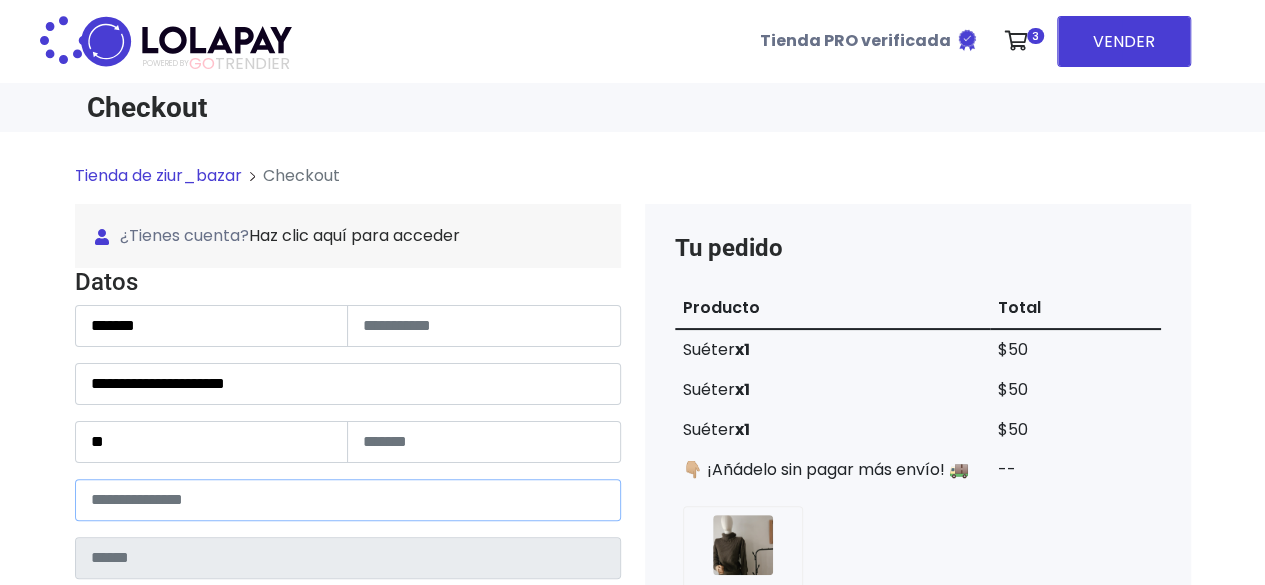 type on "*******" 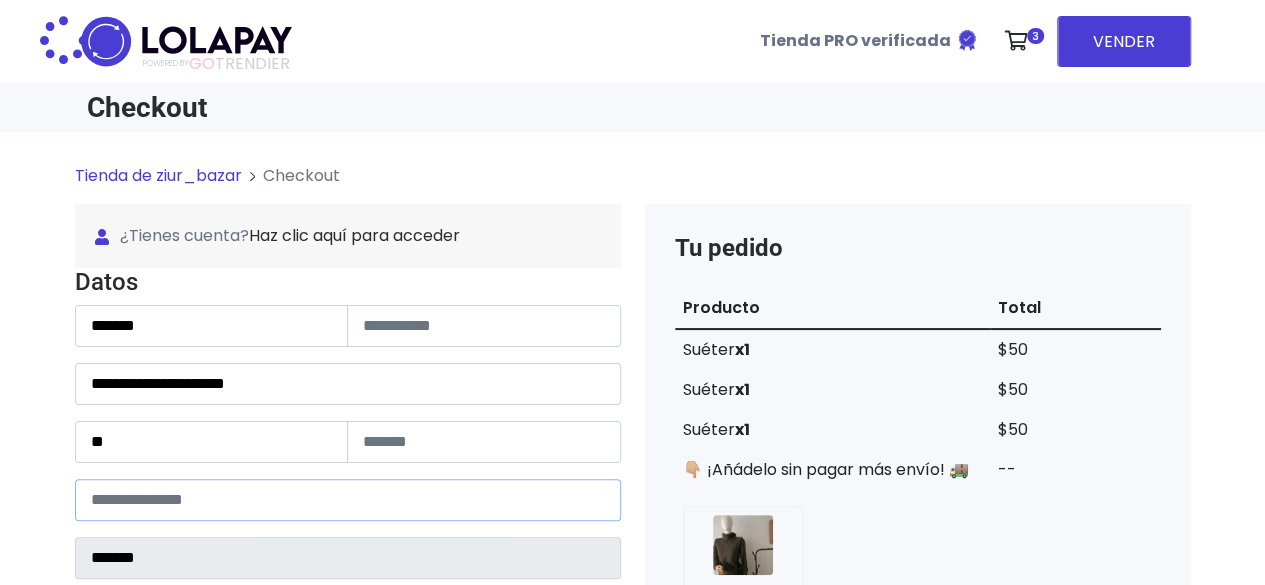 select 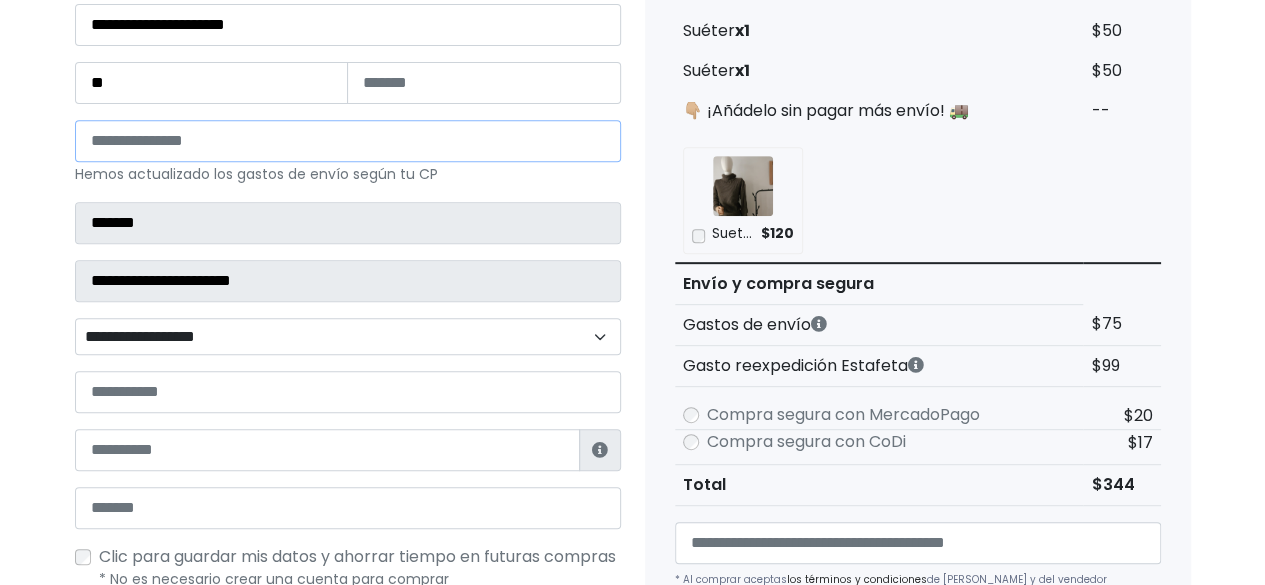 scroll, scrollTop: 361, scrollLeft: 0, axis: vertical 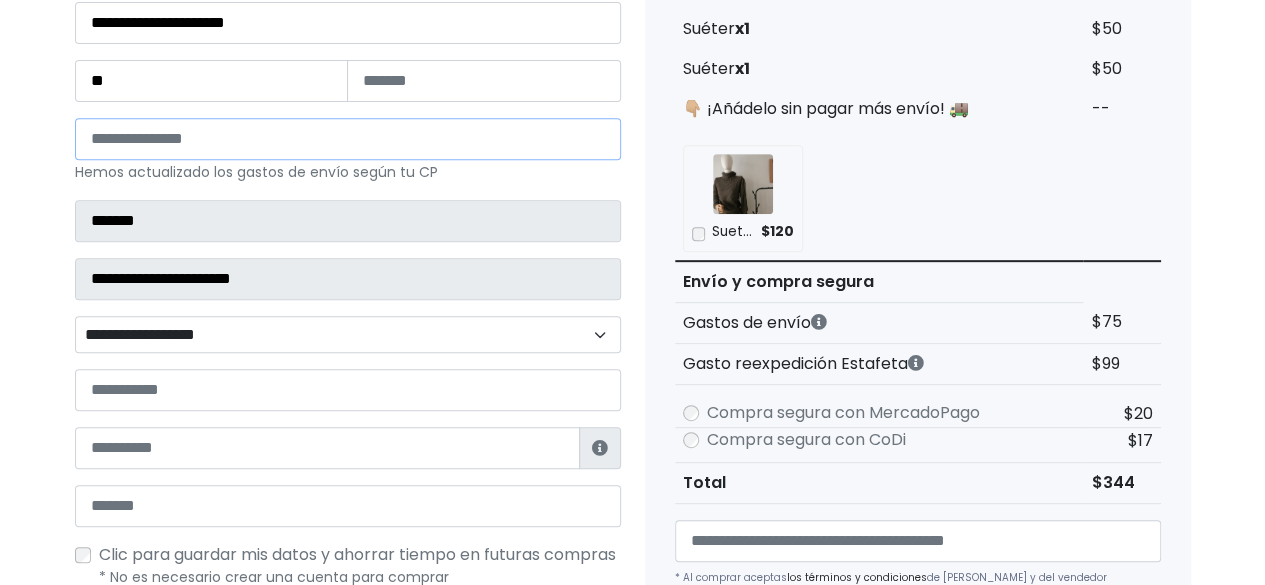 type on "*****" 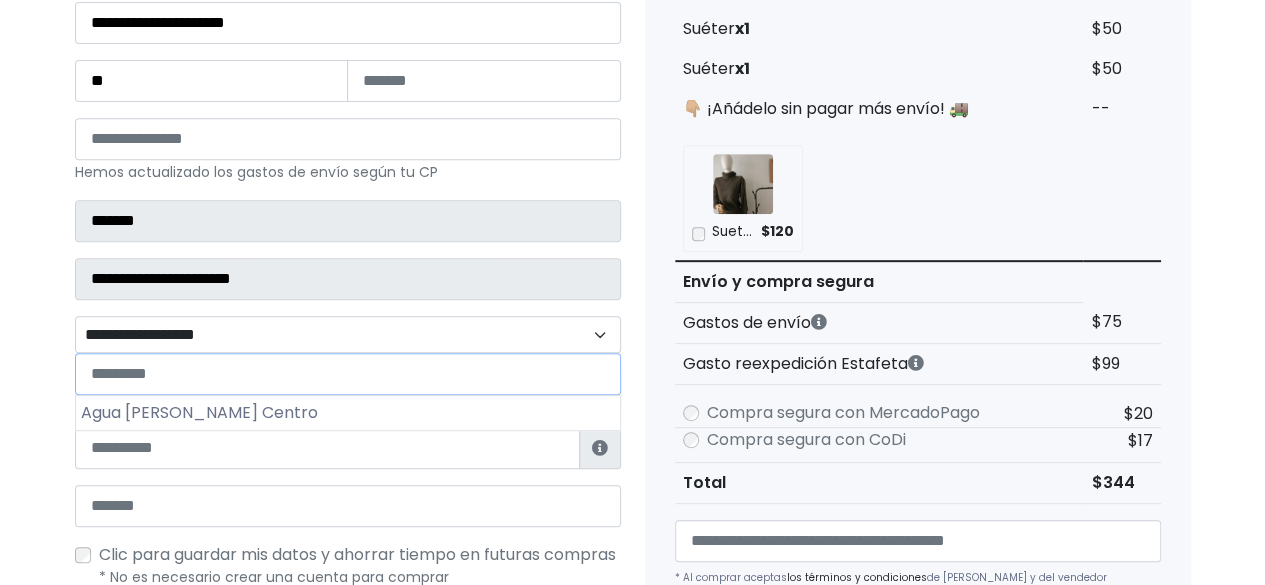 click on "**********" at bounding box center [348, 334] 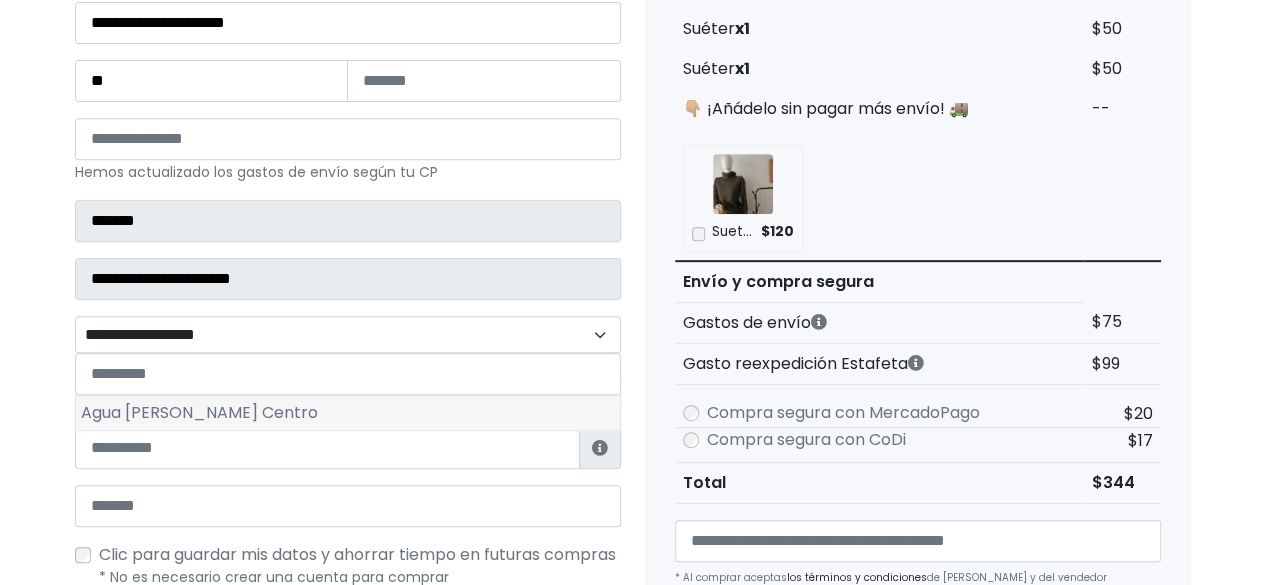 click on "Agua Blanca de Iturbide Centro" at bounding box center (348, 413) 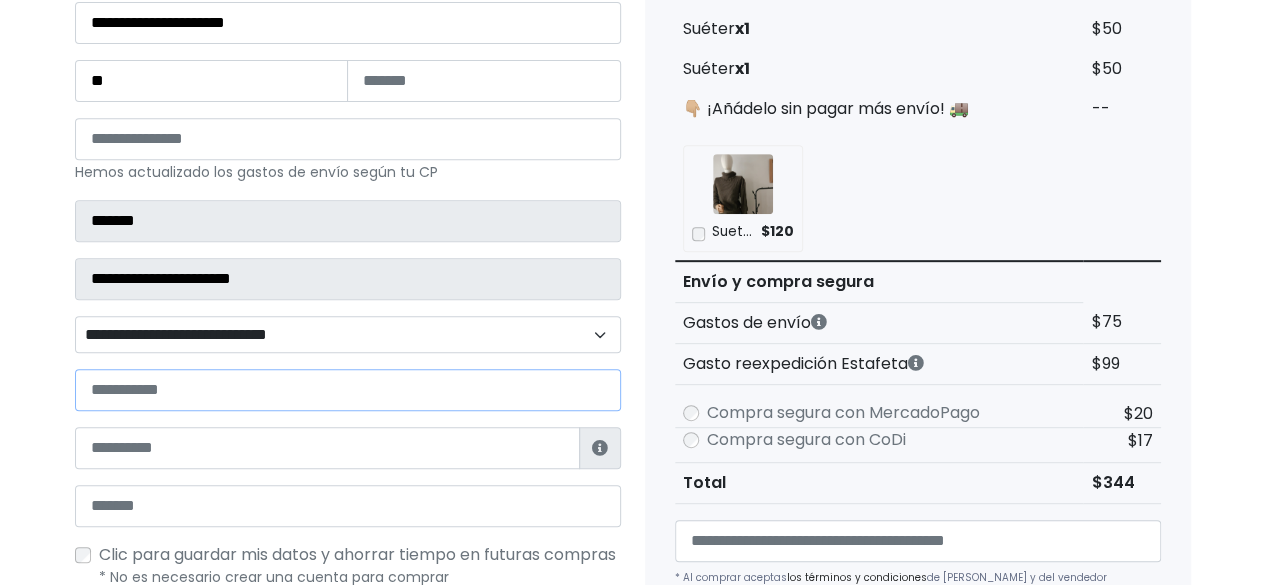 click at bounding box center (348, 390) 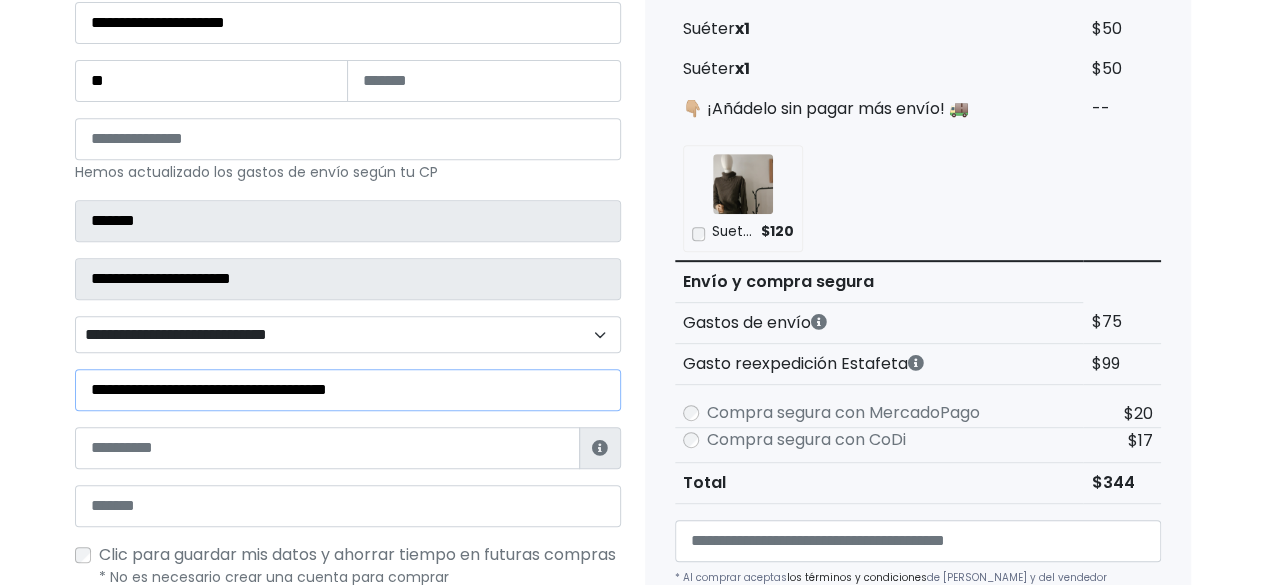 type on "**********" 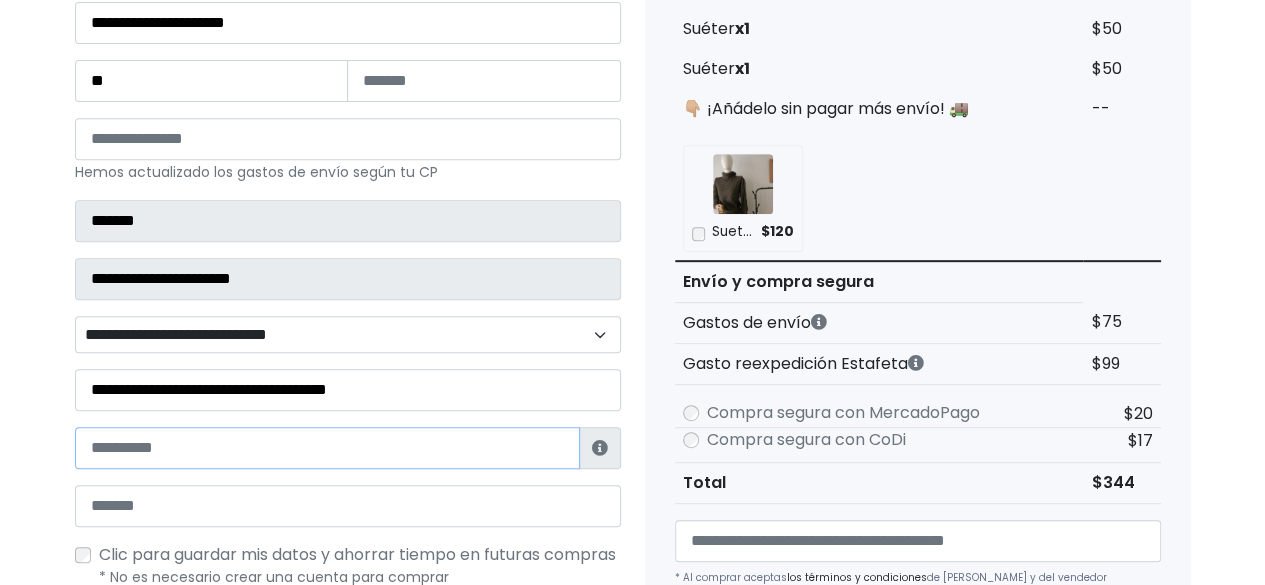 click at bounding box center [327, 448] 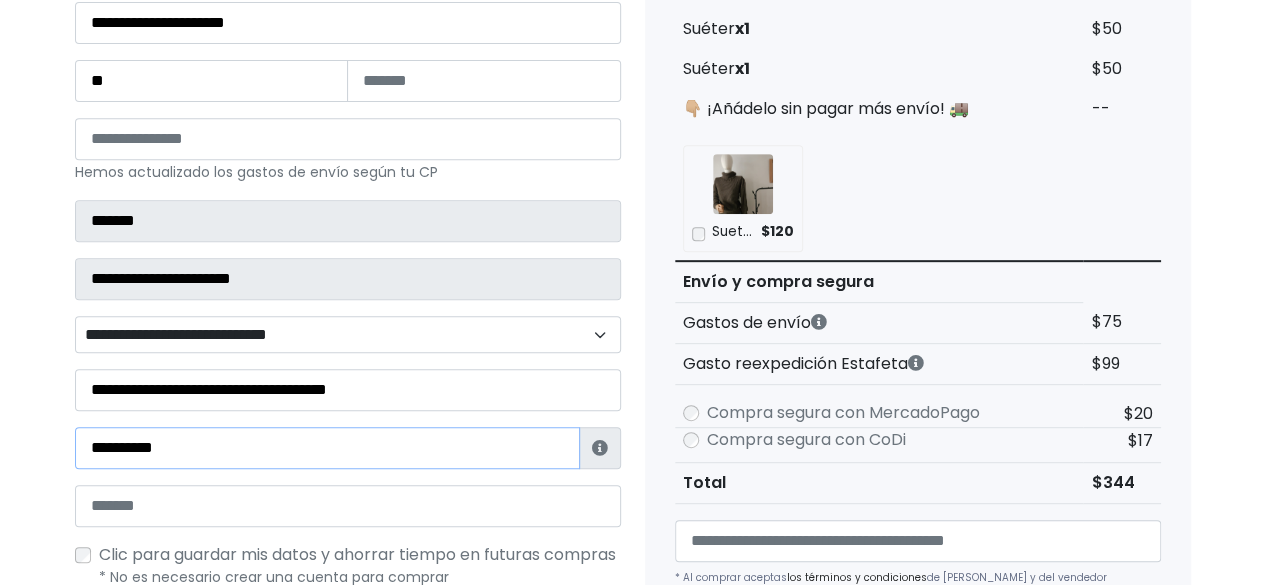 scroll, scrollTop: 0, scrollLeft: 0, axis: both 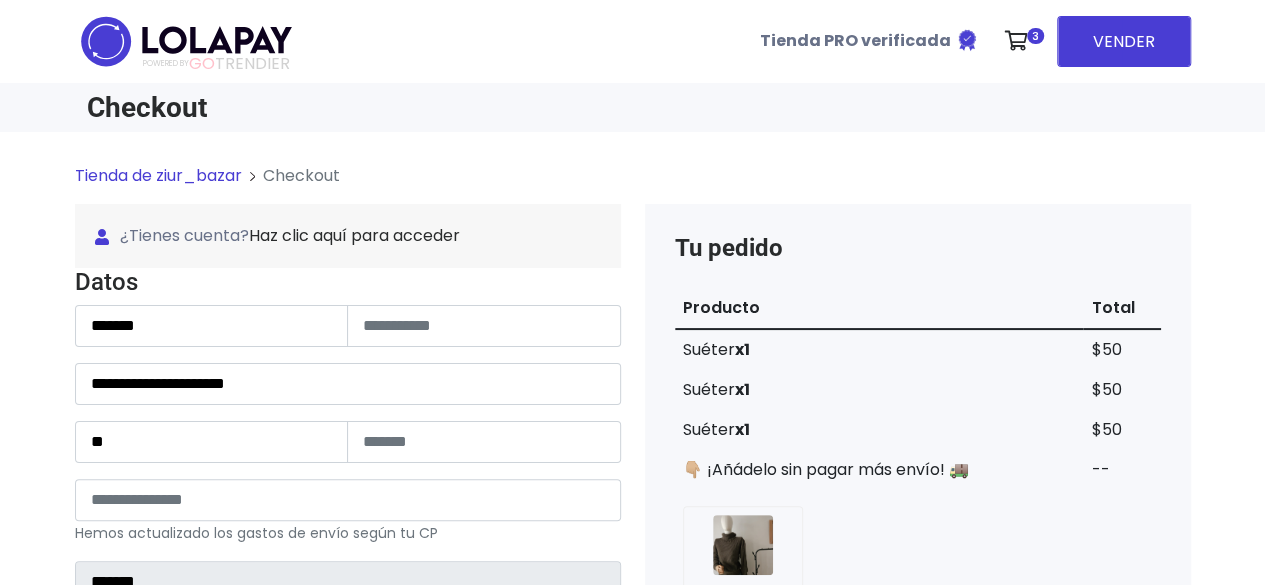 type on "**********" 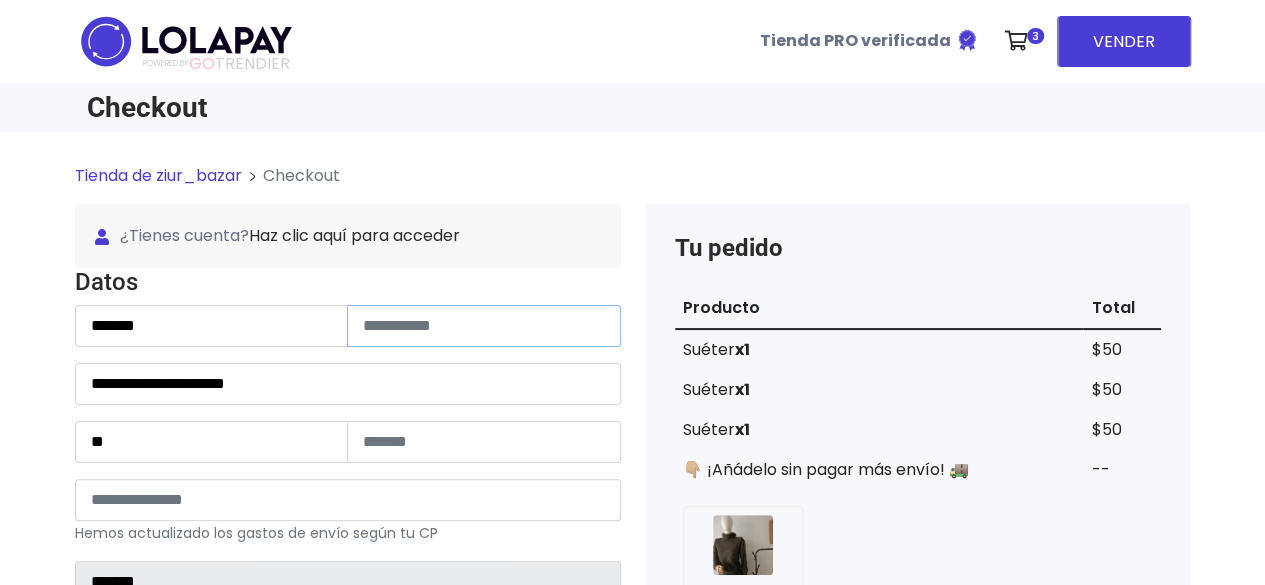click at bounding box center (484, 326) 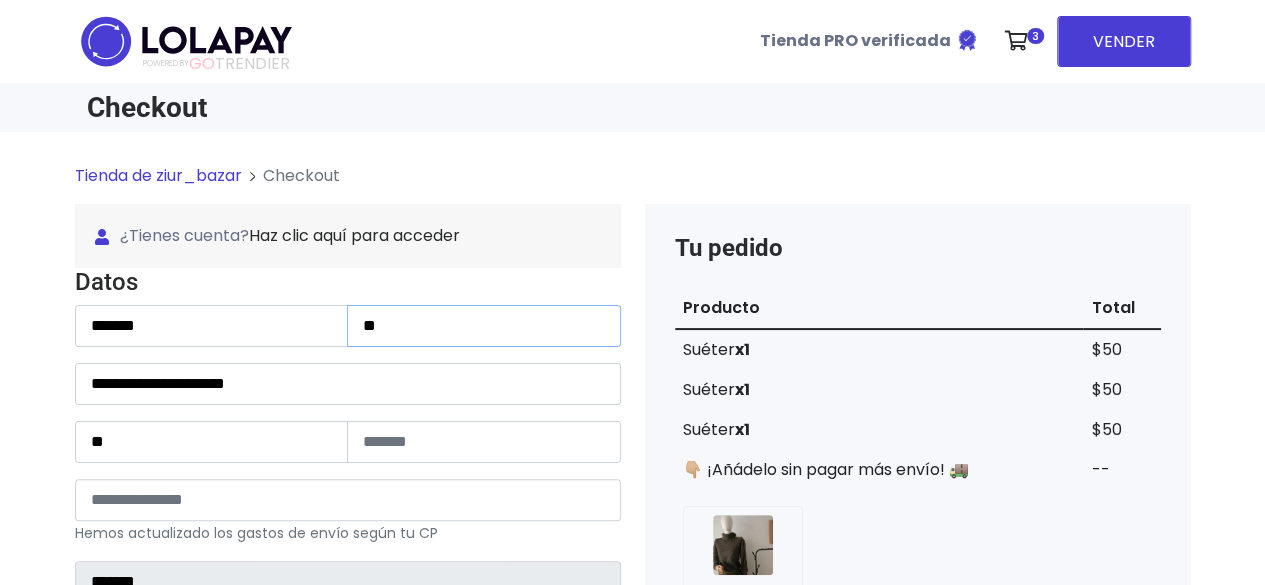 type on "*" 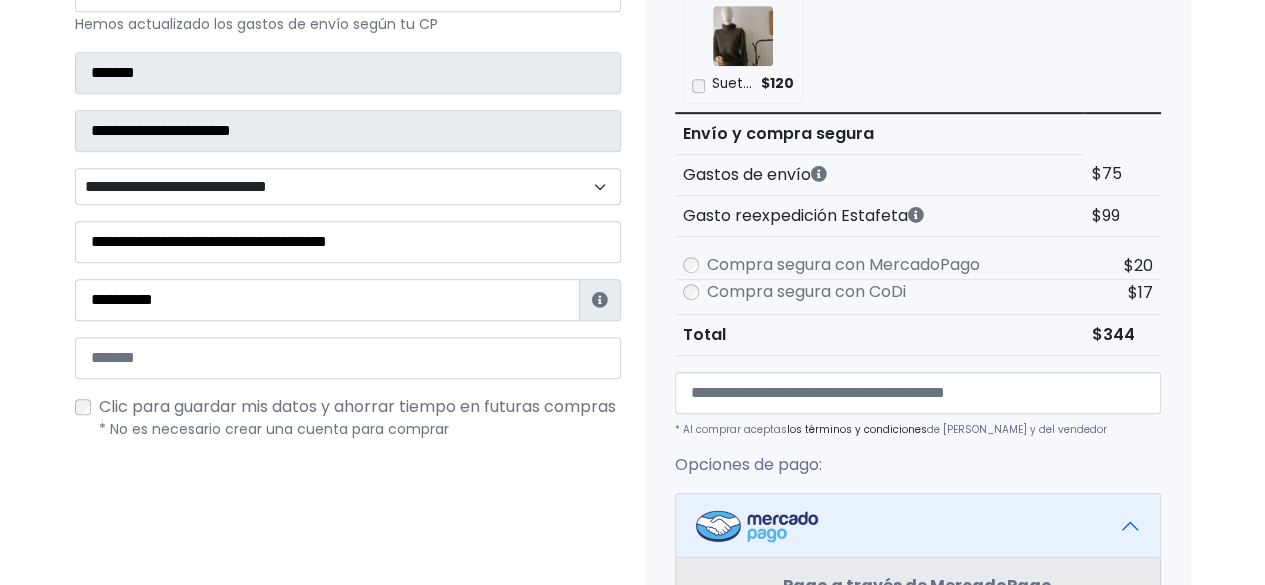 scroll, scrollTop: 521, scrollLeft: 0, axis: vertical 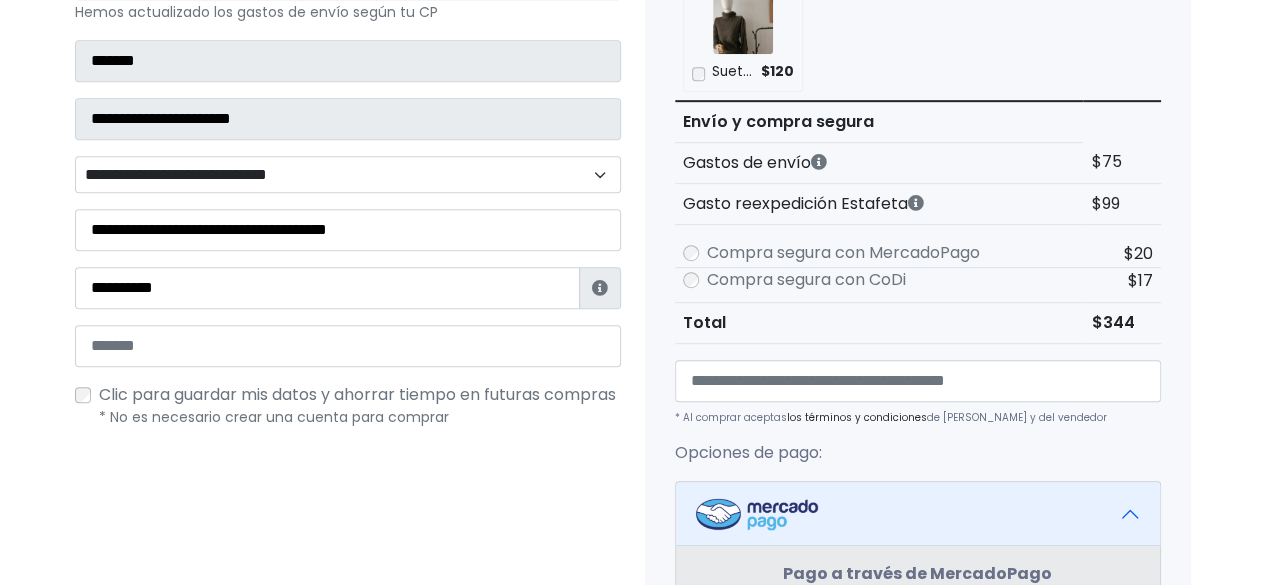 type on "****" 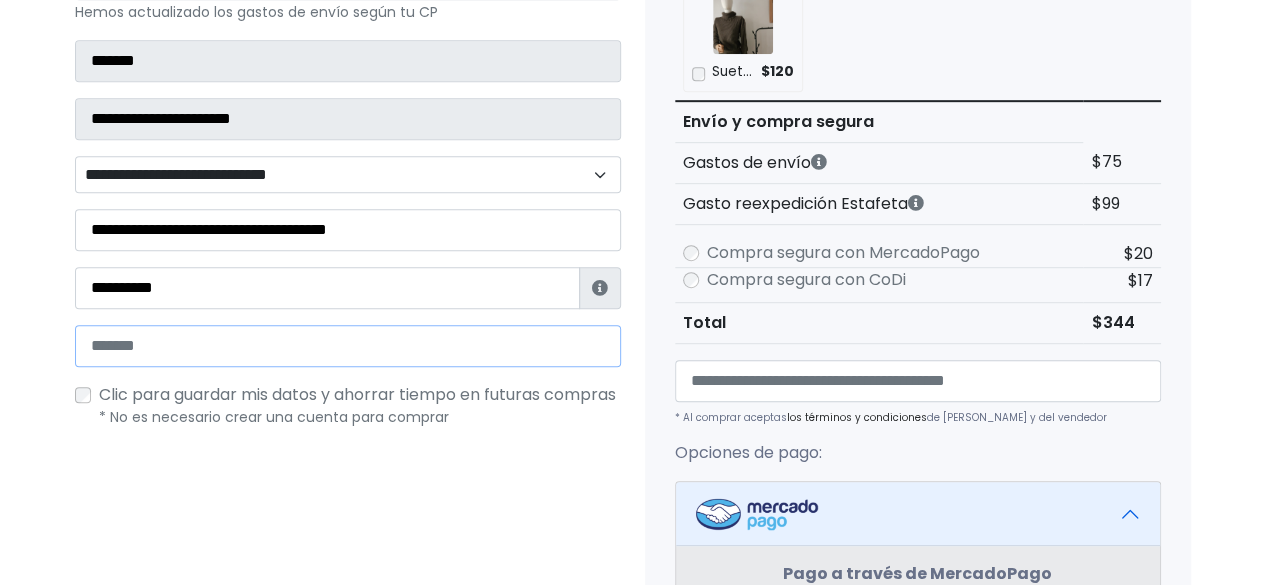 click at bounding box center (348, 346) 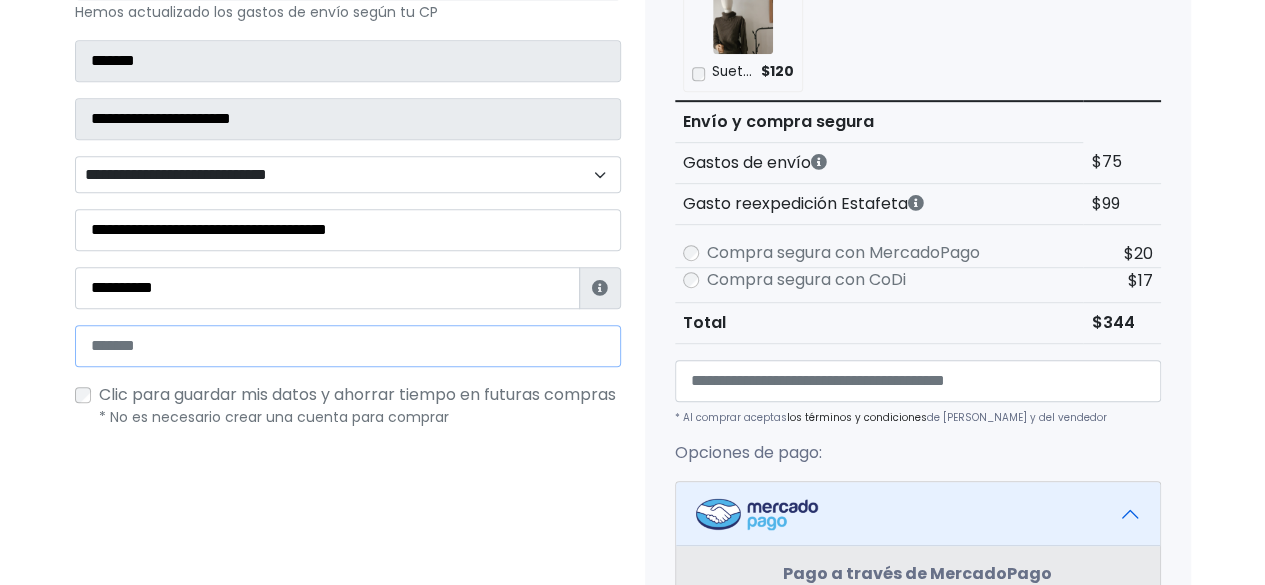 type on "**********" 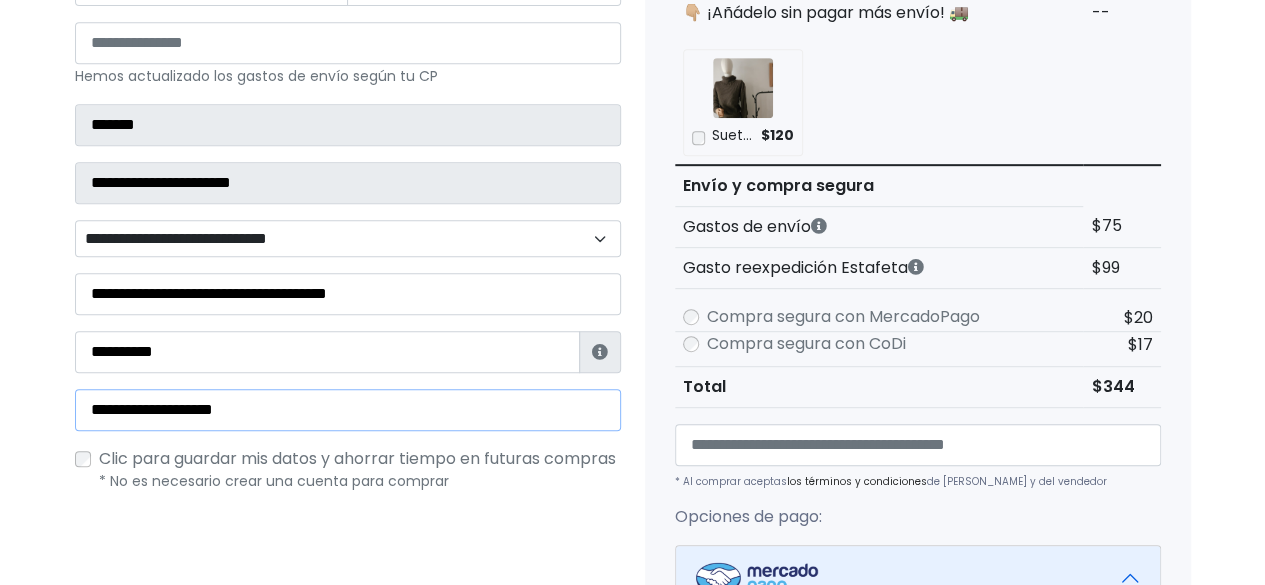 scroll, scrollTop: 462, scrollLeft: 0, axis: vertical 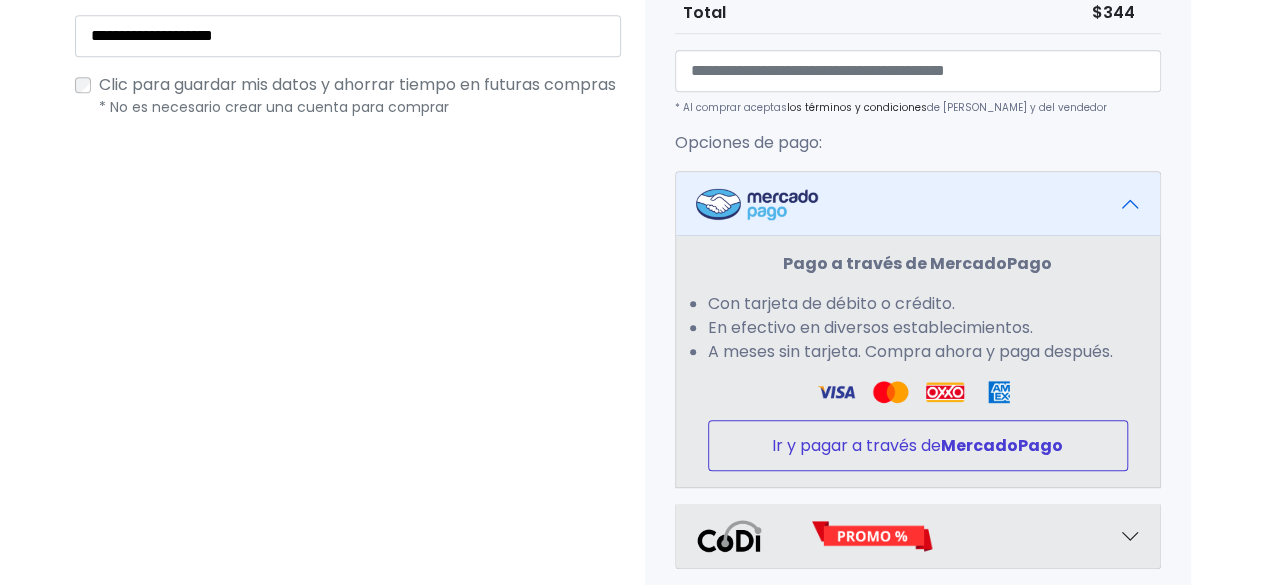 click on "Ir y pagar a través de  MercadoPago" at bounding box center [918, 445] 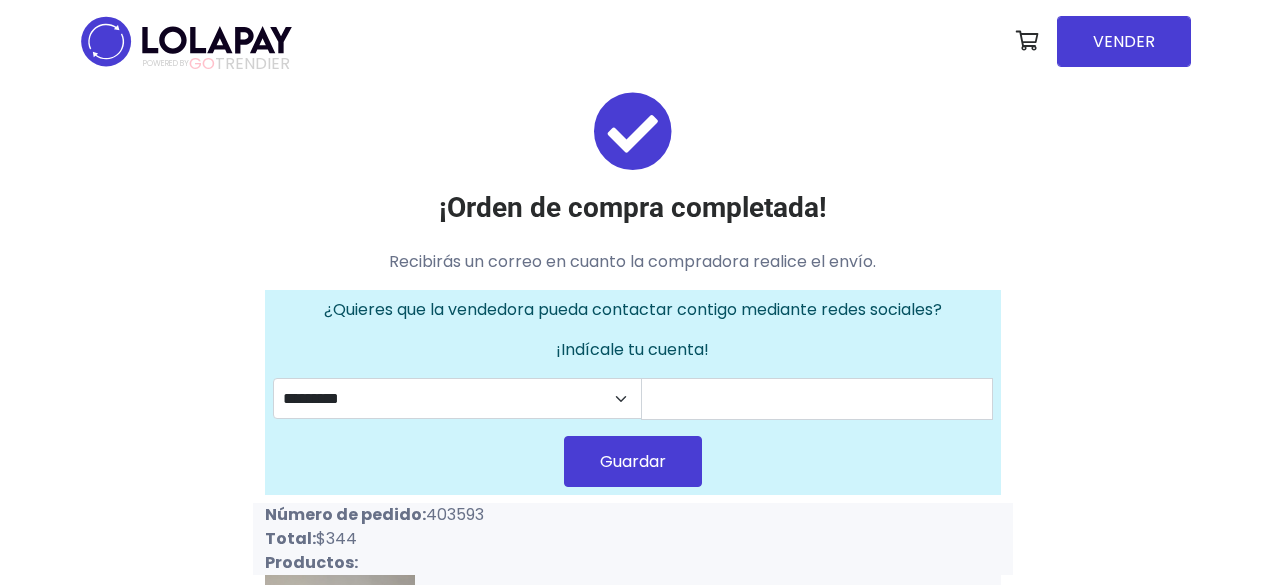 scroll, scrollTop: 0, scrollLeft: 0, axis: both 